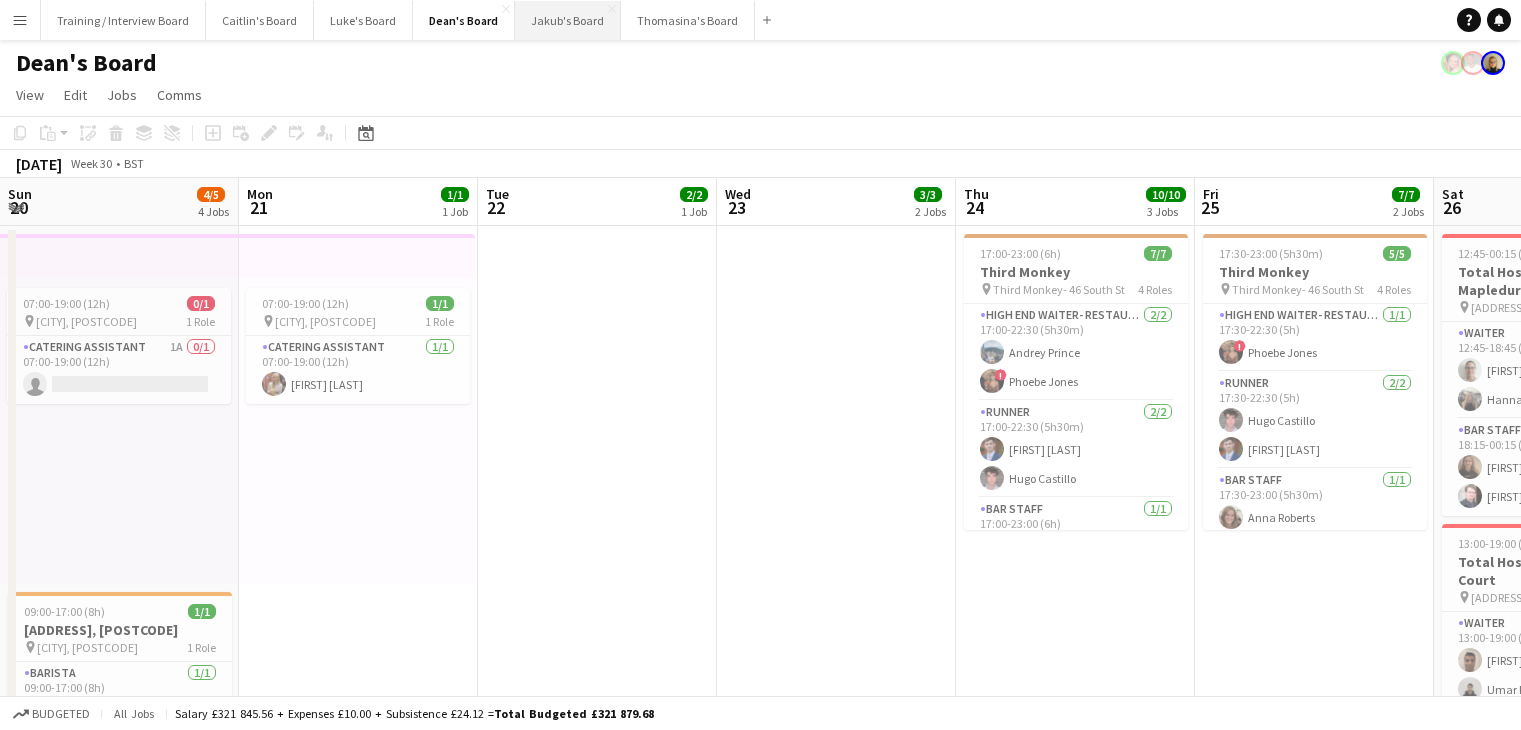 scroll, scrollTop: 0, scrollLeft: 0, axis: both 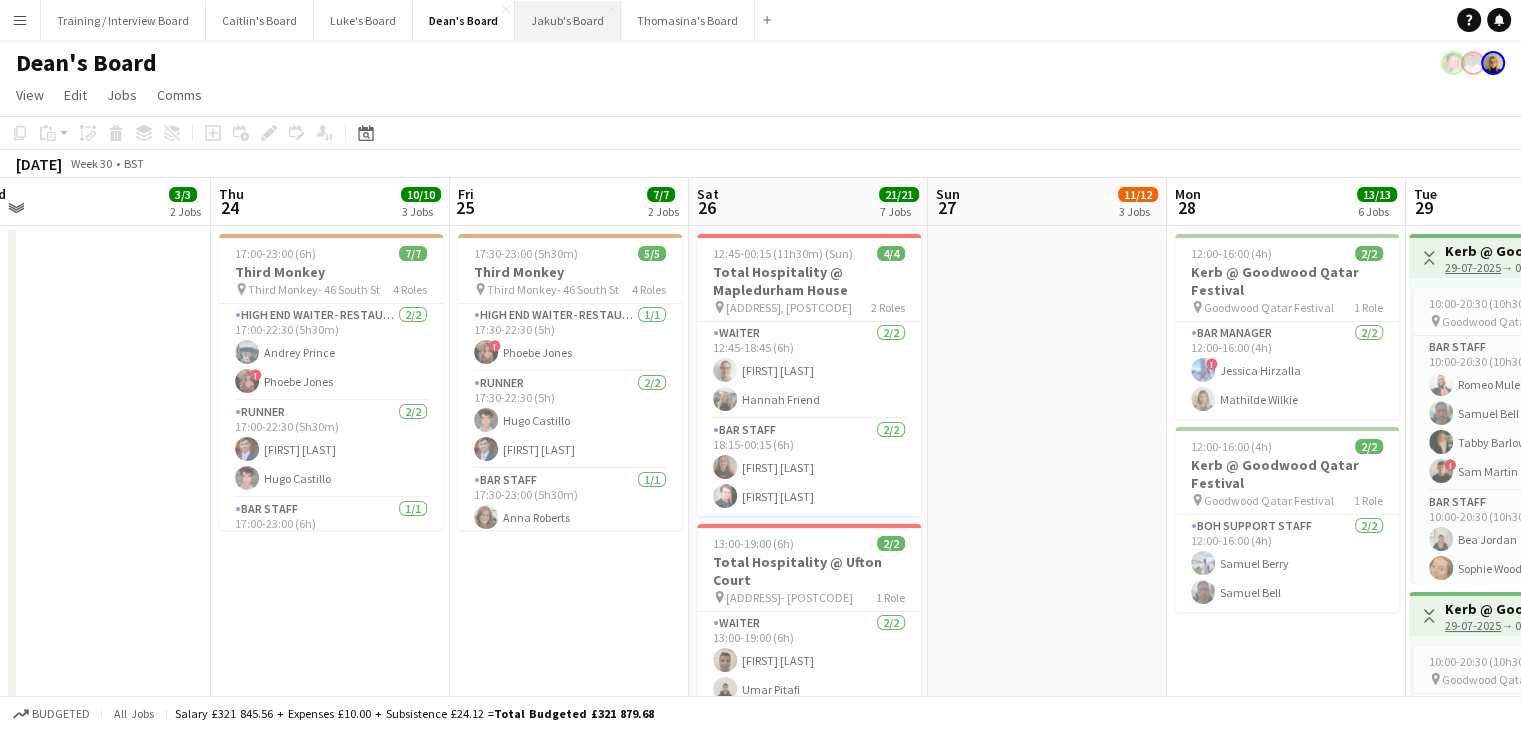 click on "Jakub's Board
Close" at bounding box center [568, 20] 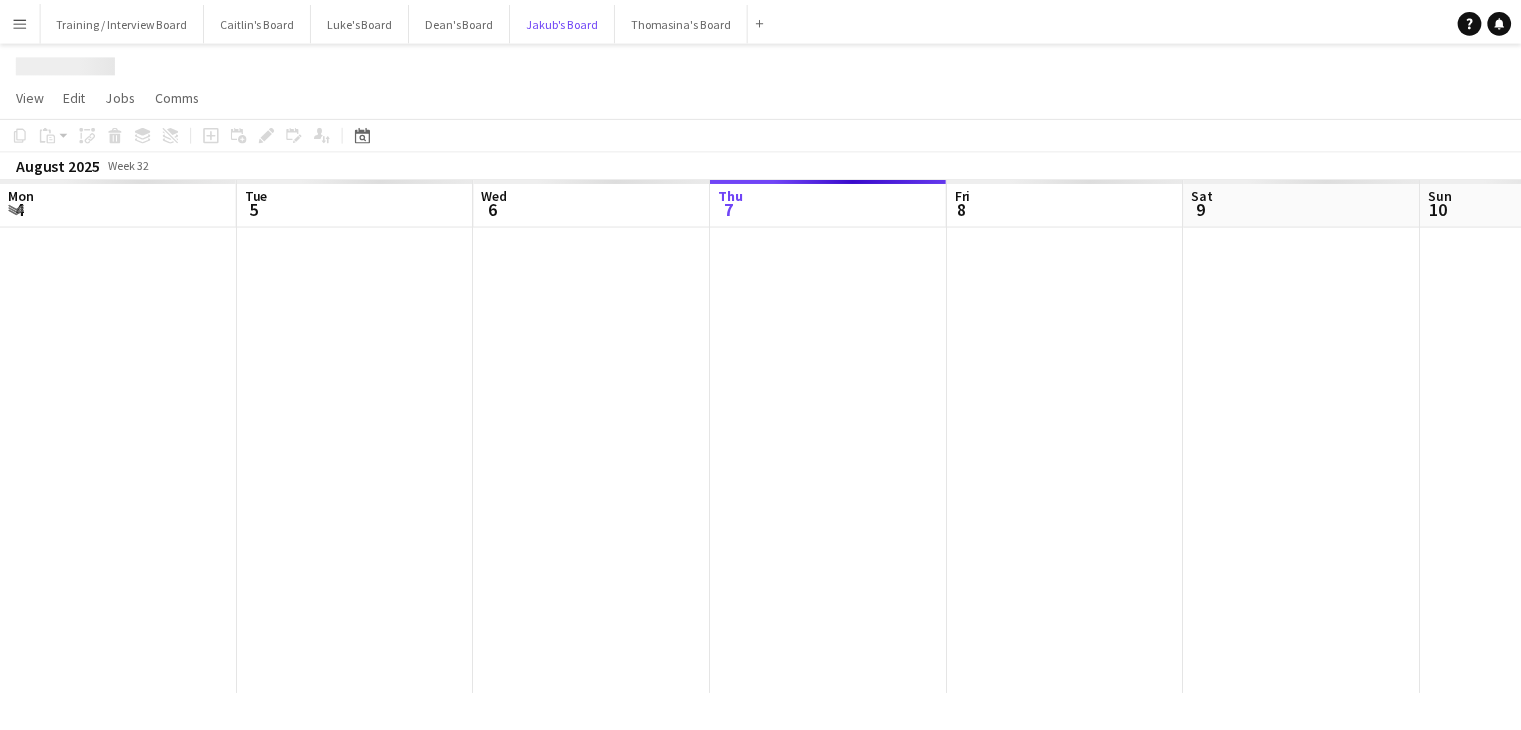 scroll, scrollTop: 0, scrollLeft: 478, axis: horizontal 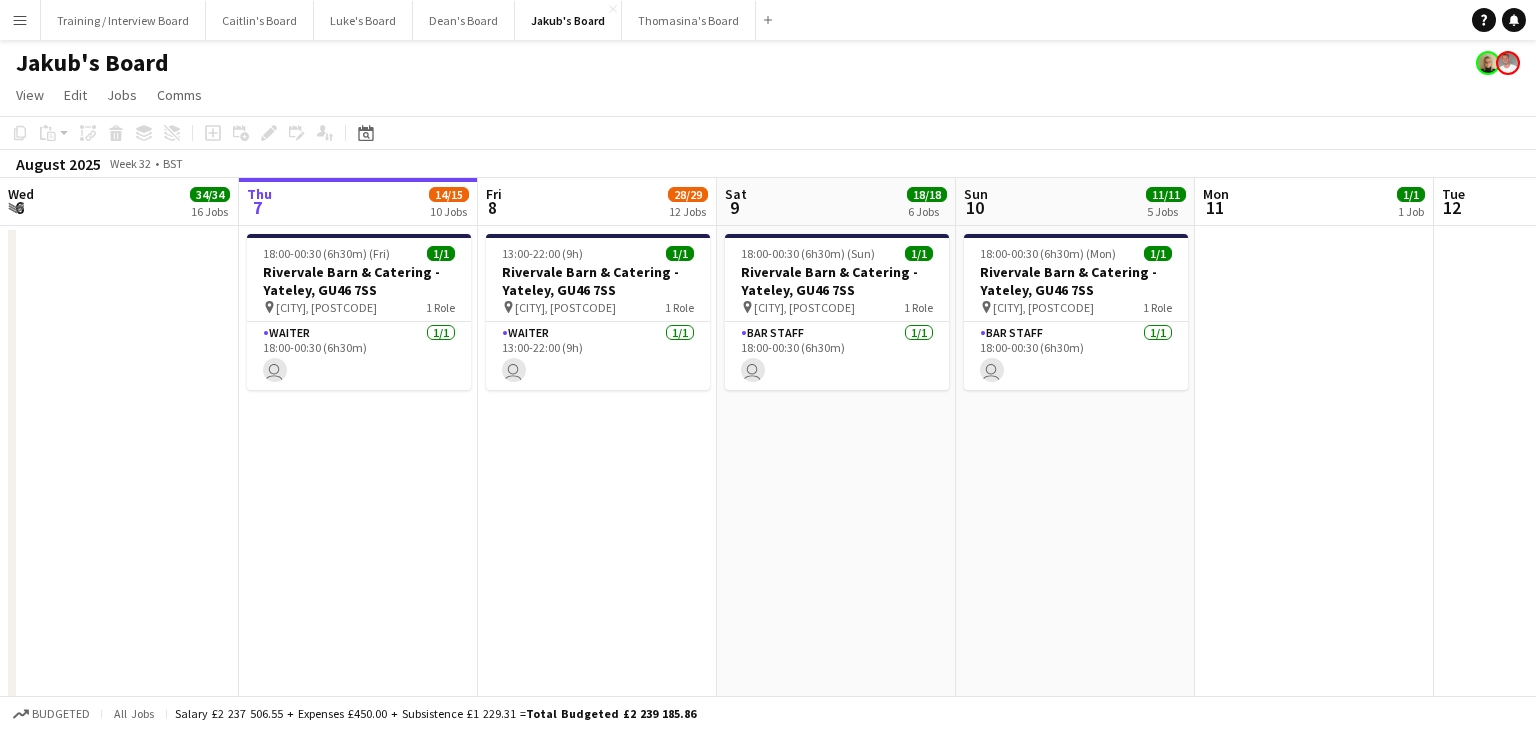 drag, startPoint x: 1260, startPoint y: 212, endPoint x: 632, endPoint y: 208, distance: 628.01276 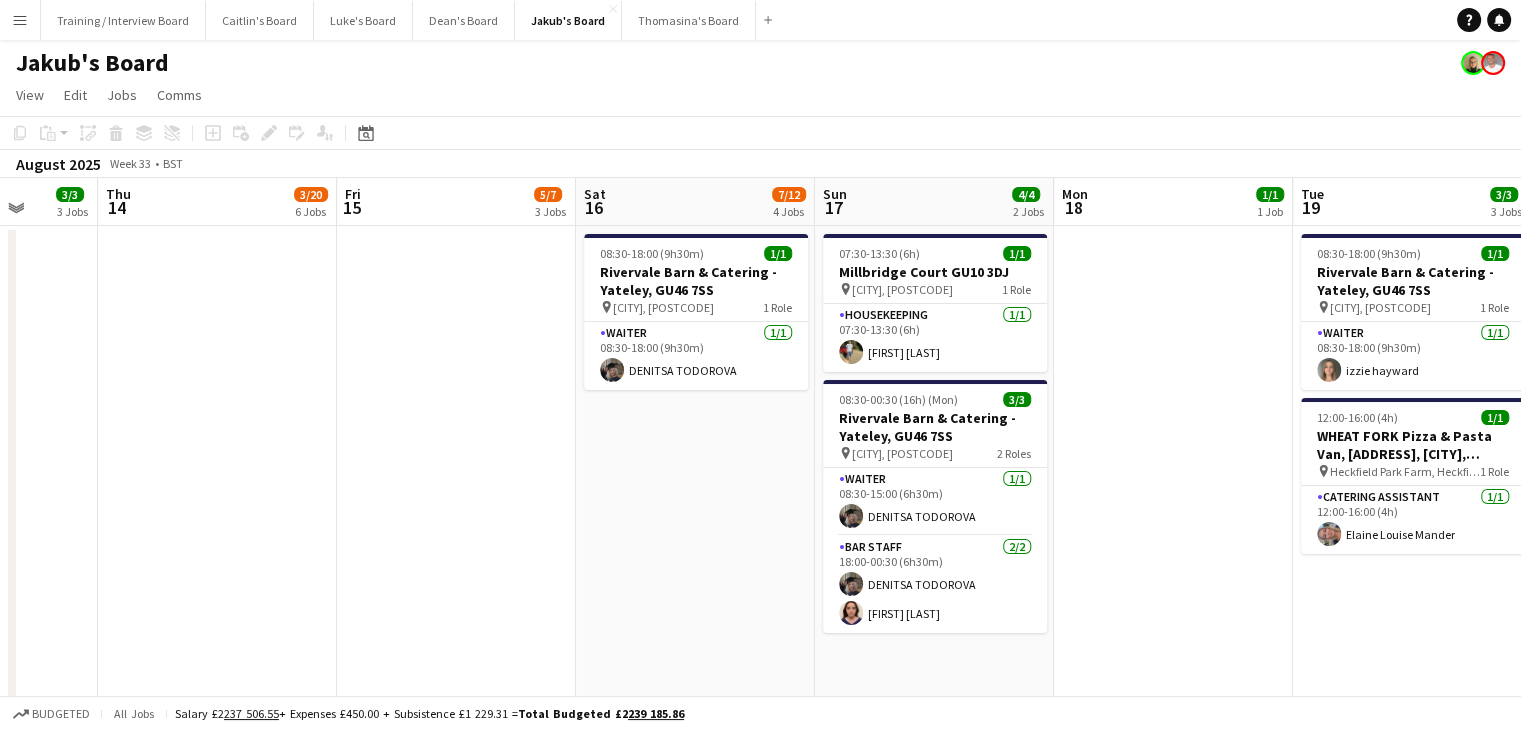 drag, startPoint x: 1045, startPoint y: 204, endPoint x: 374, endPoint y: 220, distance: 671.19073 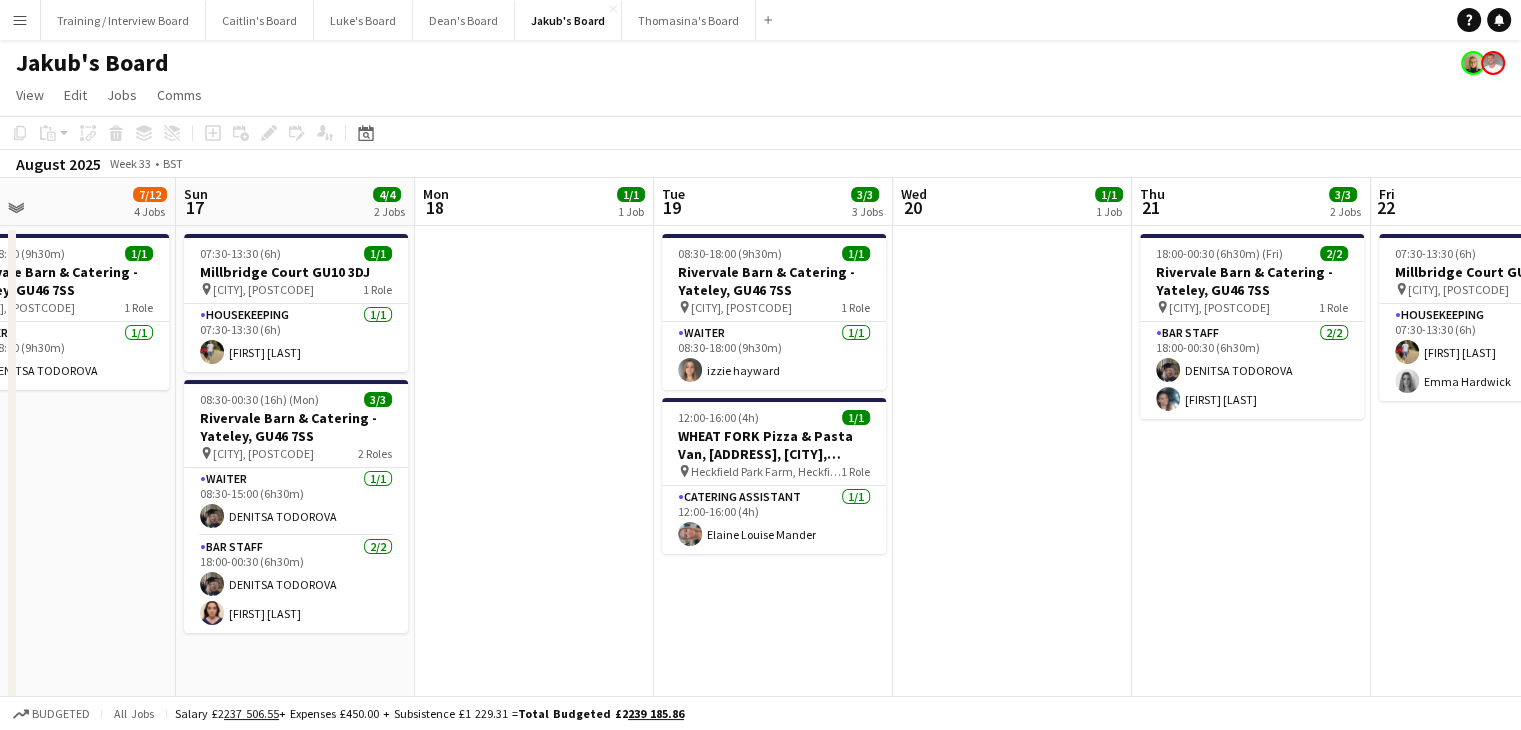 drag, startPoint x: 604, startPoint y: 209, endPoint x: 334, endPoint y: 192, distance: 270.53467 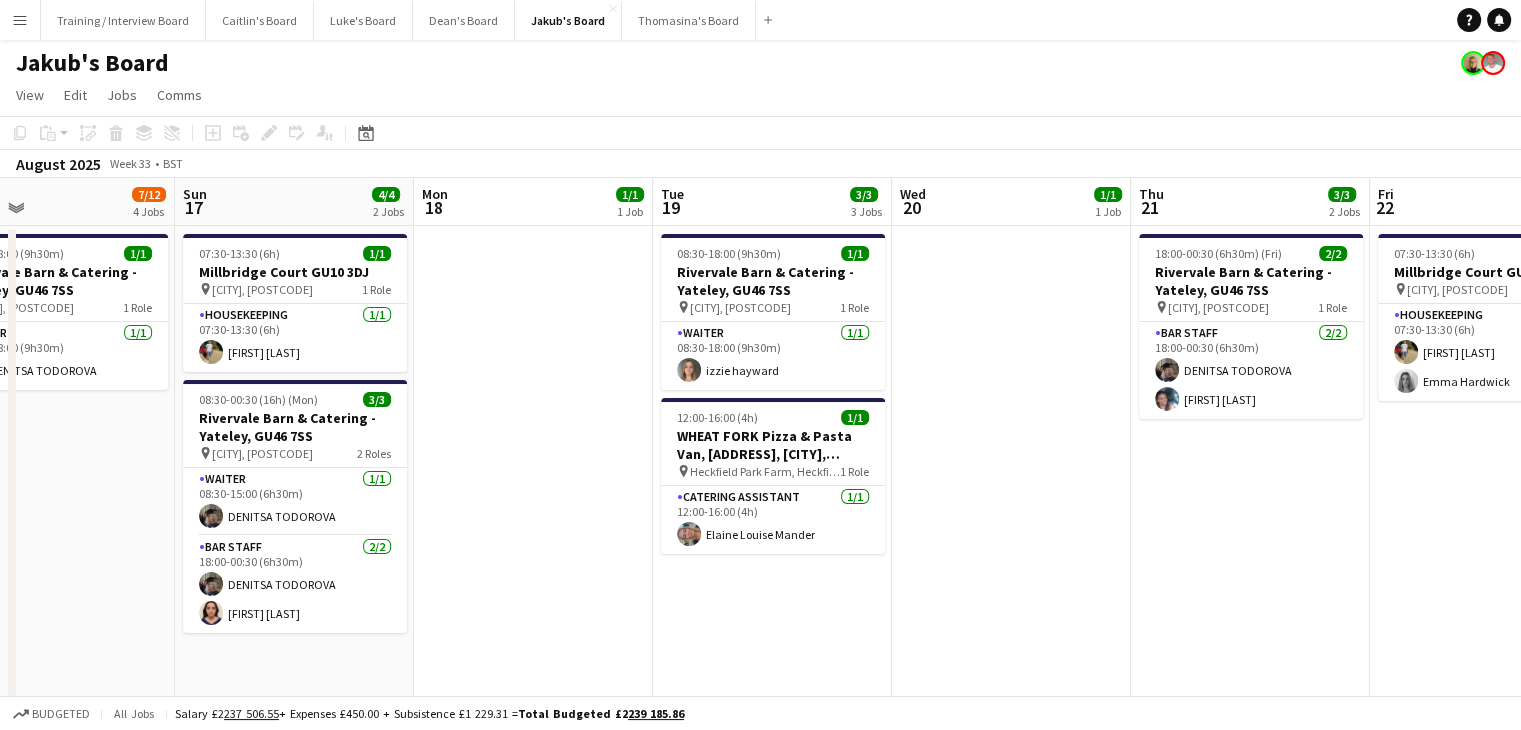 scroll, scrollTop: 0, scrollLeft: 650, axis: horizontal 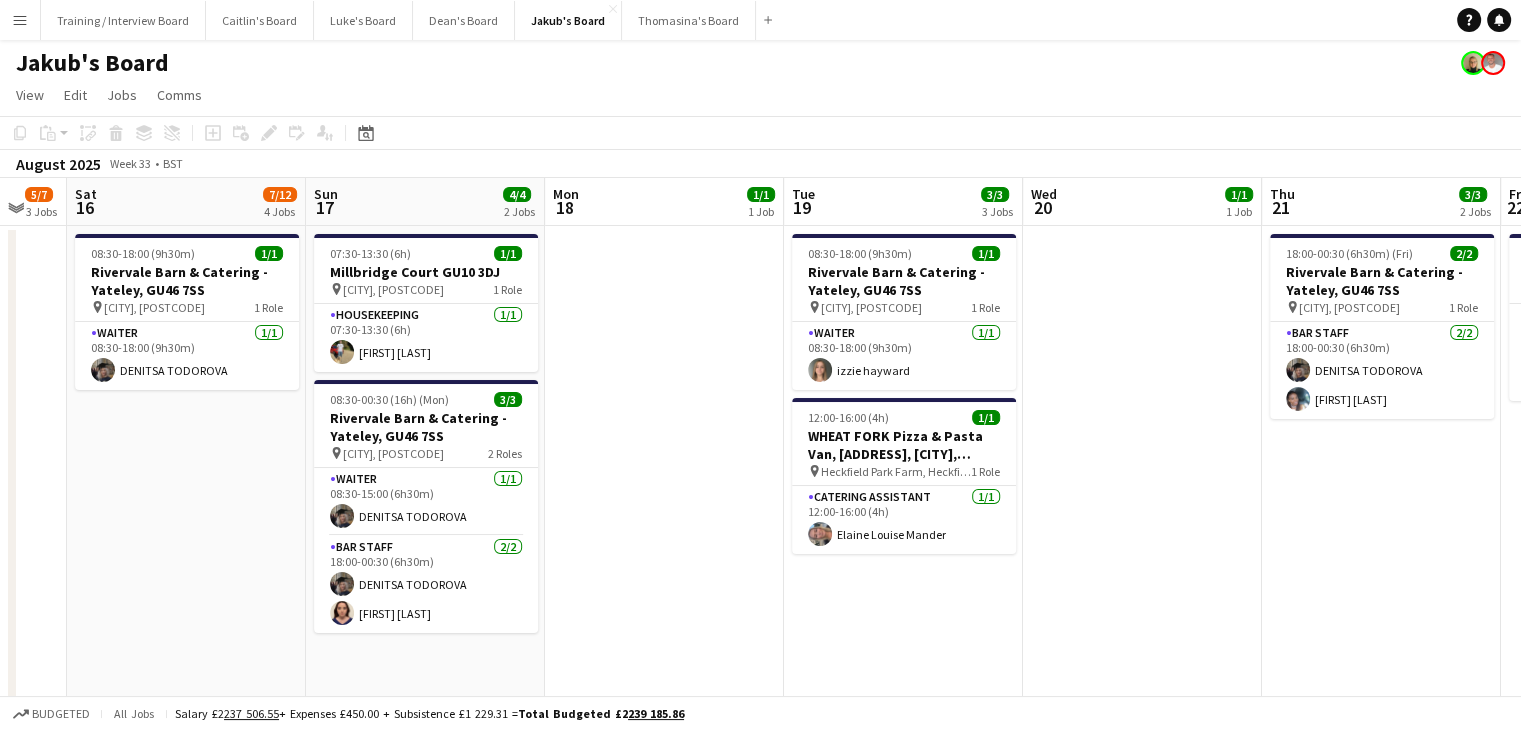 drag, startPoint x: 912, startPoint y: 211, endPoint x: 565, endPoint y: 213, distance: 347.00577 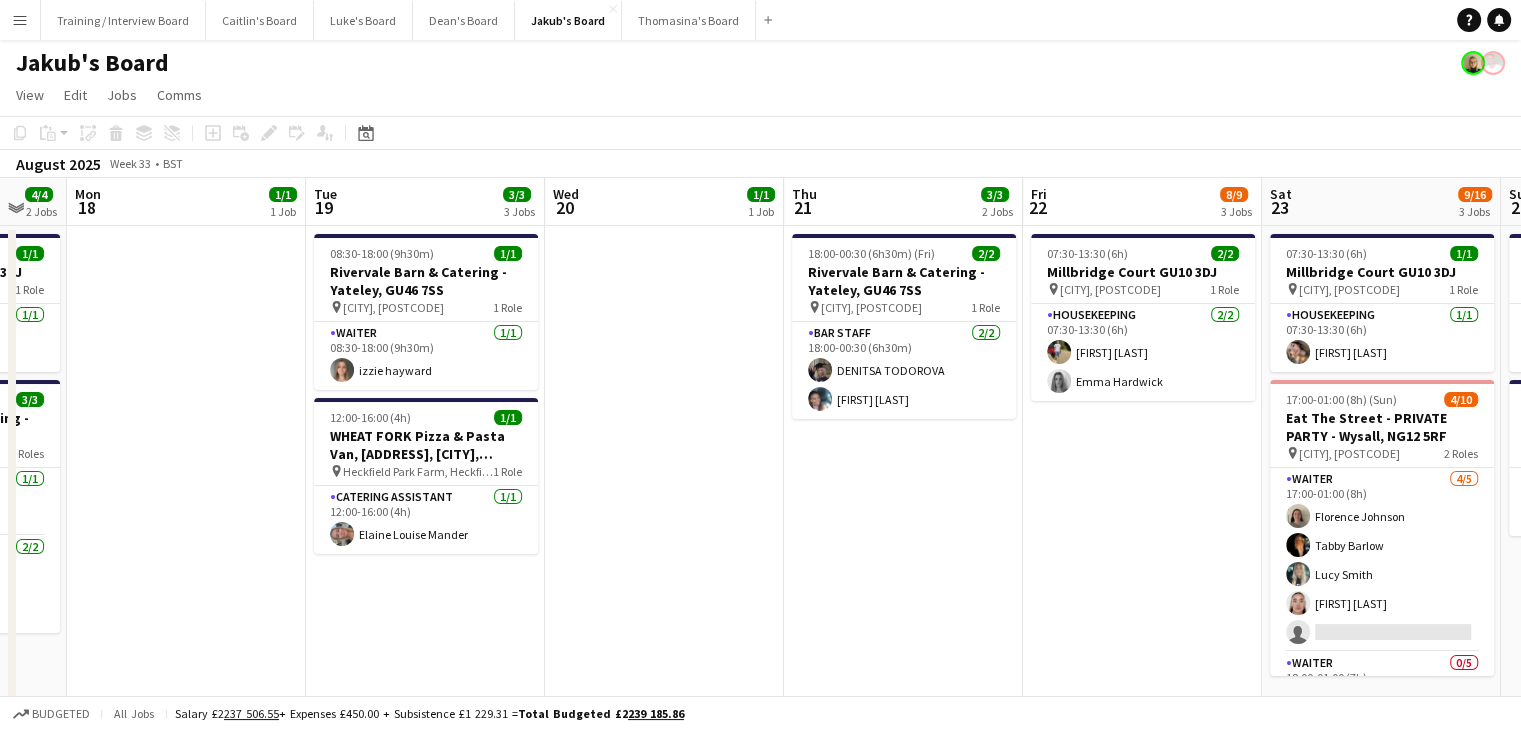 drag, startPoint x: 412, startPoint y: 533, endPoint x: 880, endPoint y: 445, distance: 476.20163 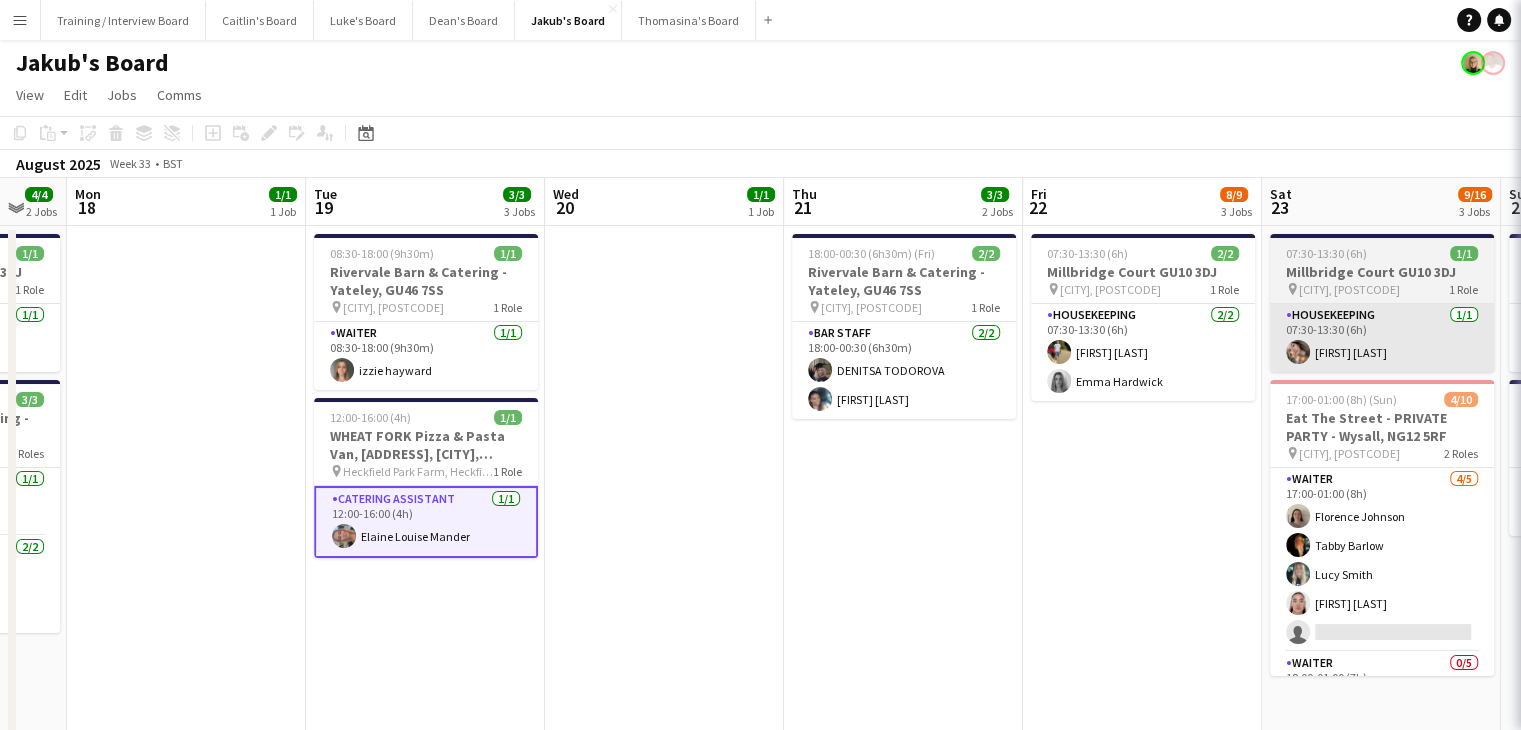 scroll, scrollTop: 0, scrollLeft: 651, axis: horizontal 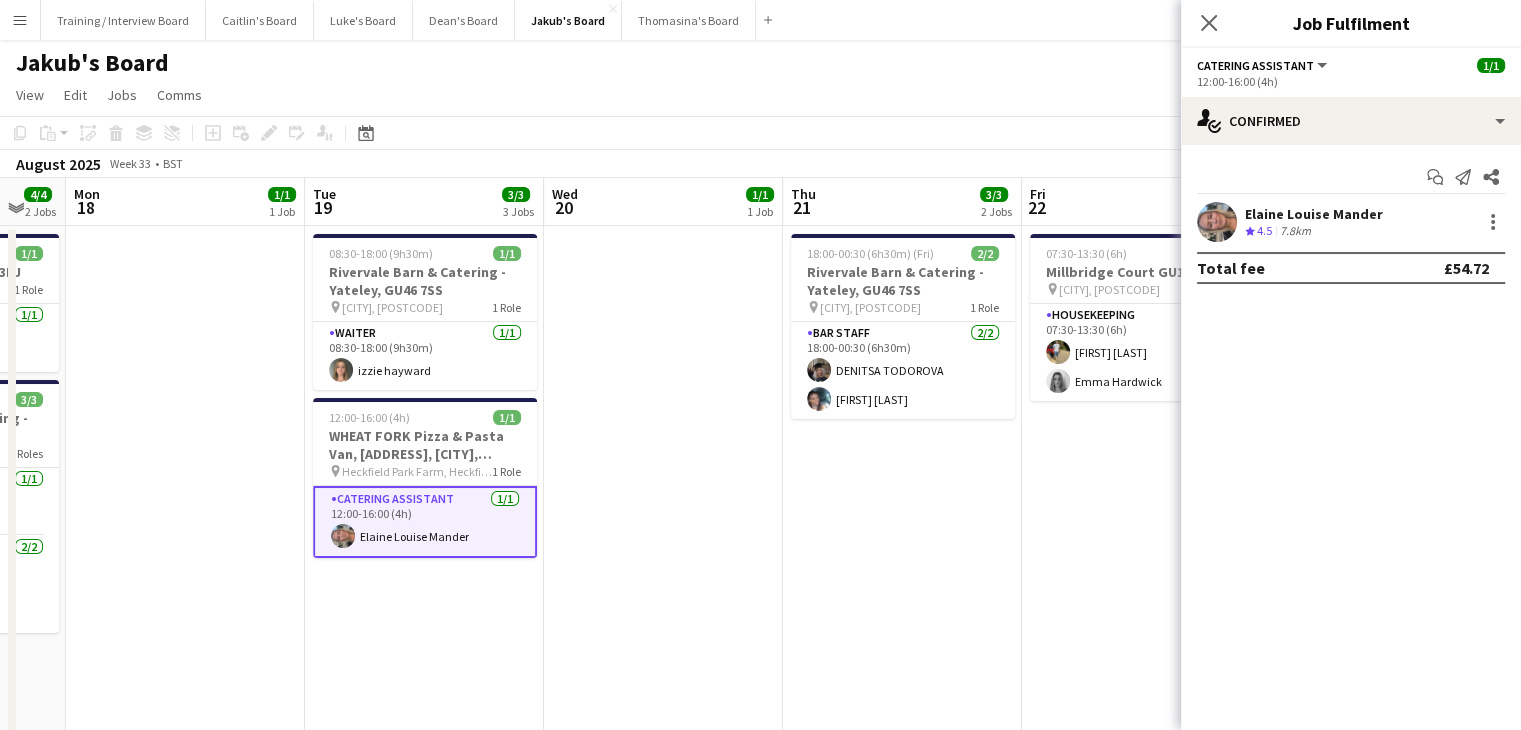 click on "7.8km" at bounding box center (1295, 231) 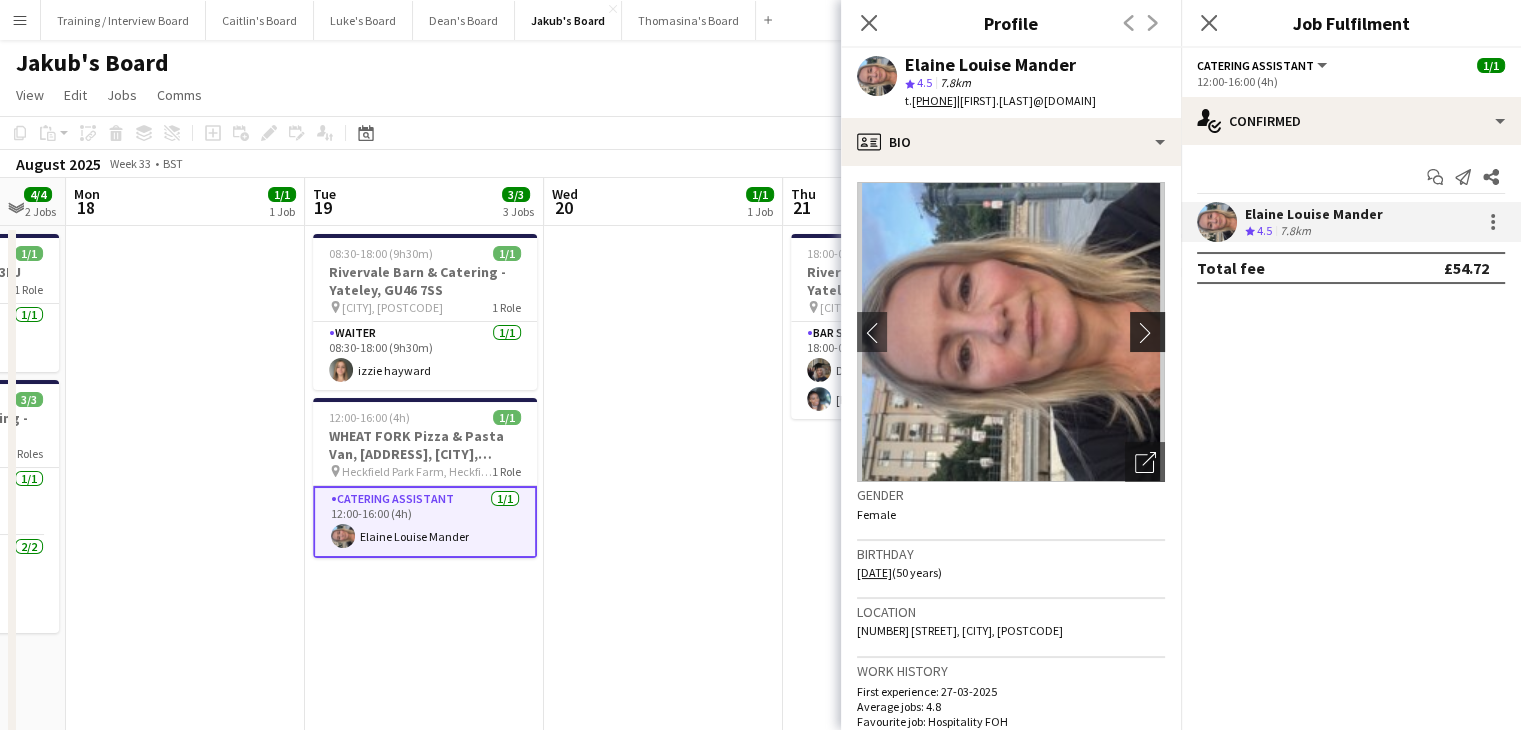 click on "chevron-right" 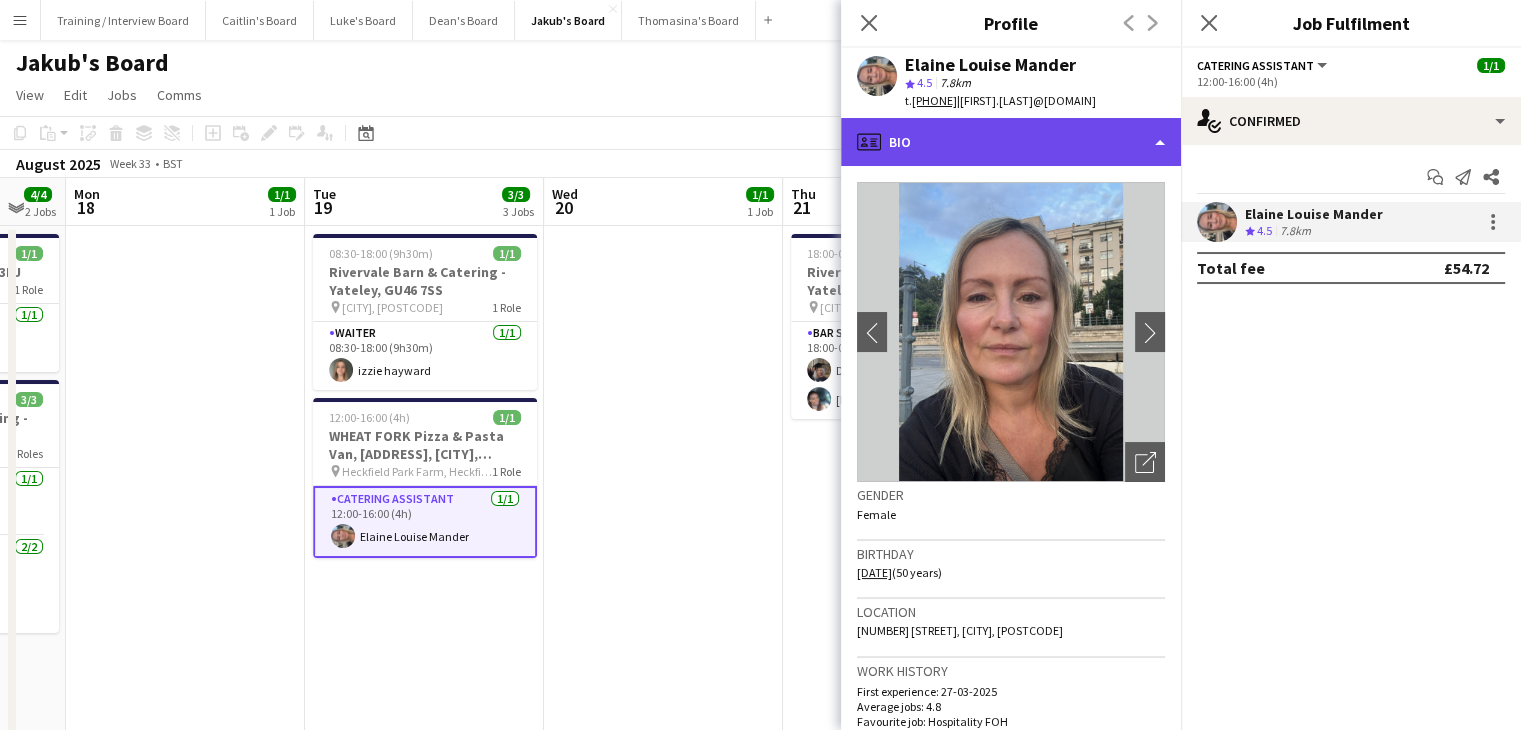 click on "profile
Bio" 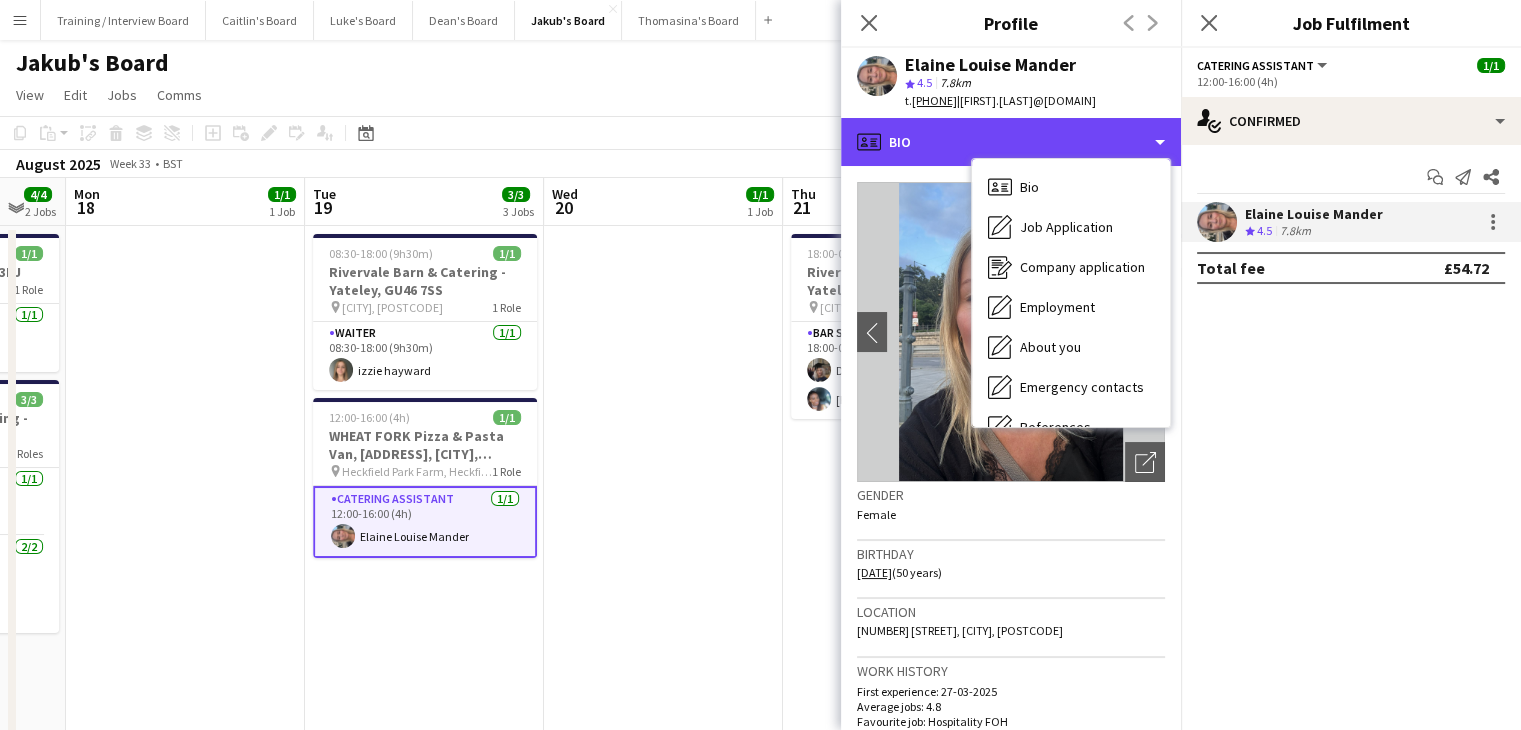 scroll, scrollTop: 308, scrollLeft: 0, axis: vertical 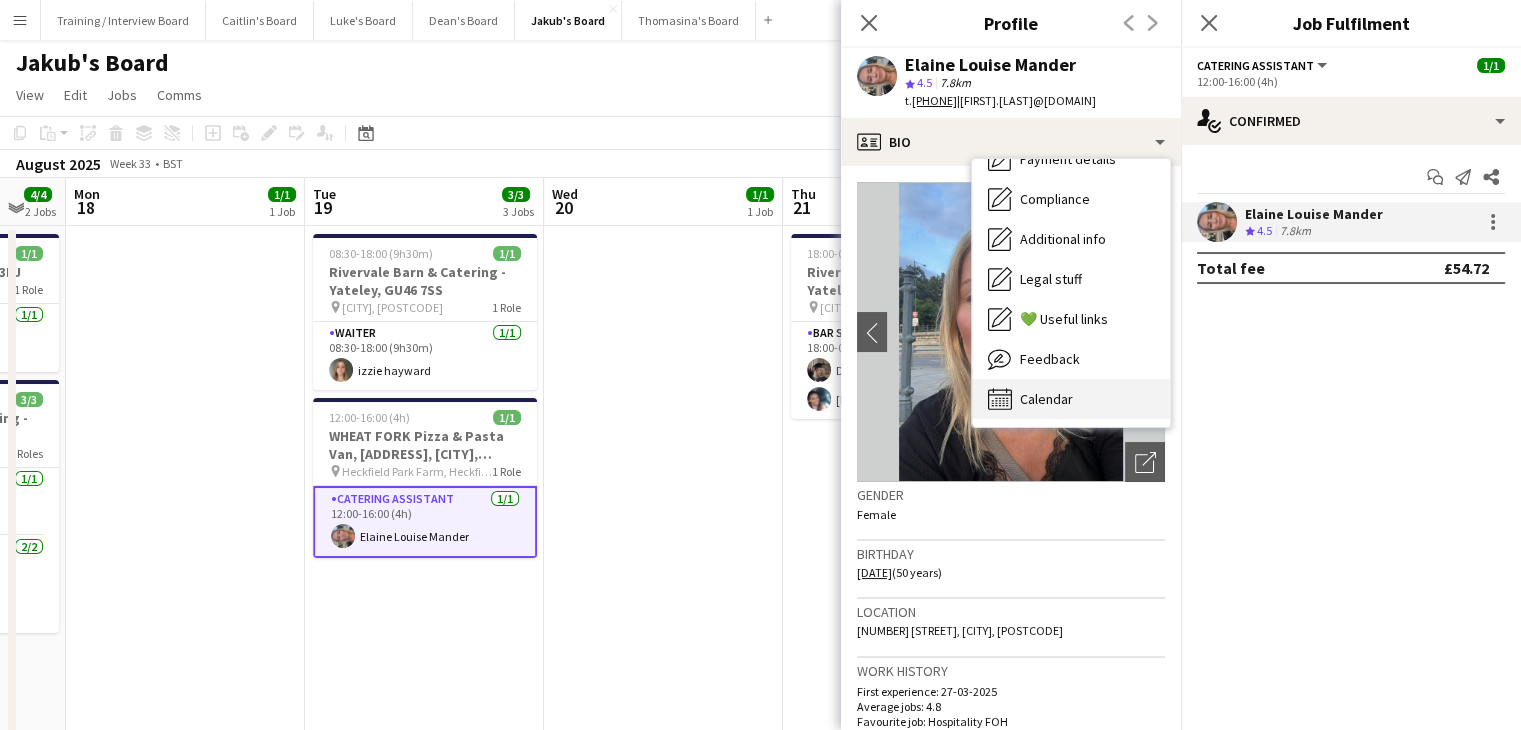 click on "Calendar
Calendar" at bounding box center [1071, 399] 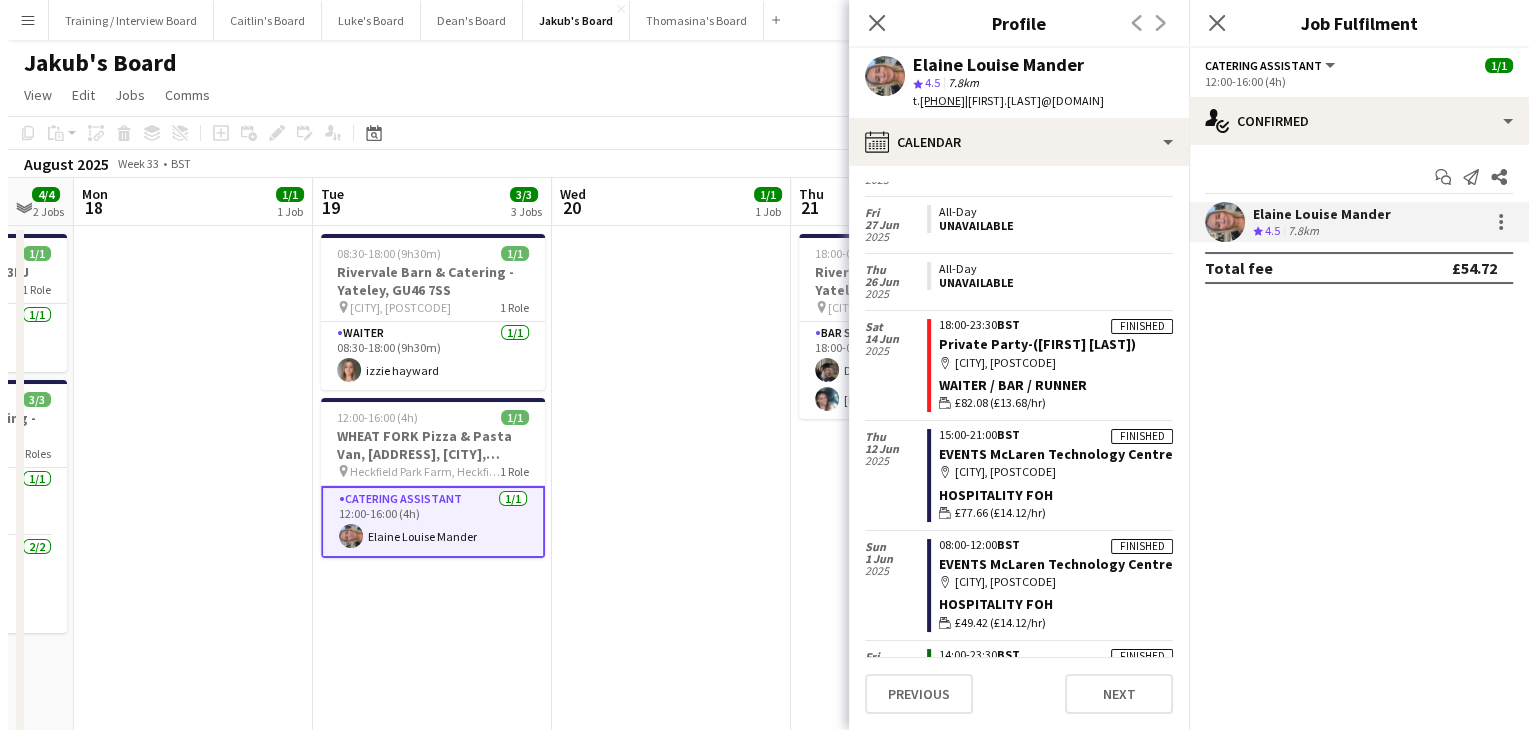 scroll, scrollTop: 1336, scrollLeft: 0, axis: vertical 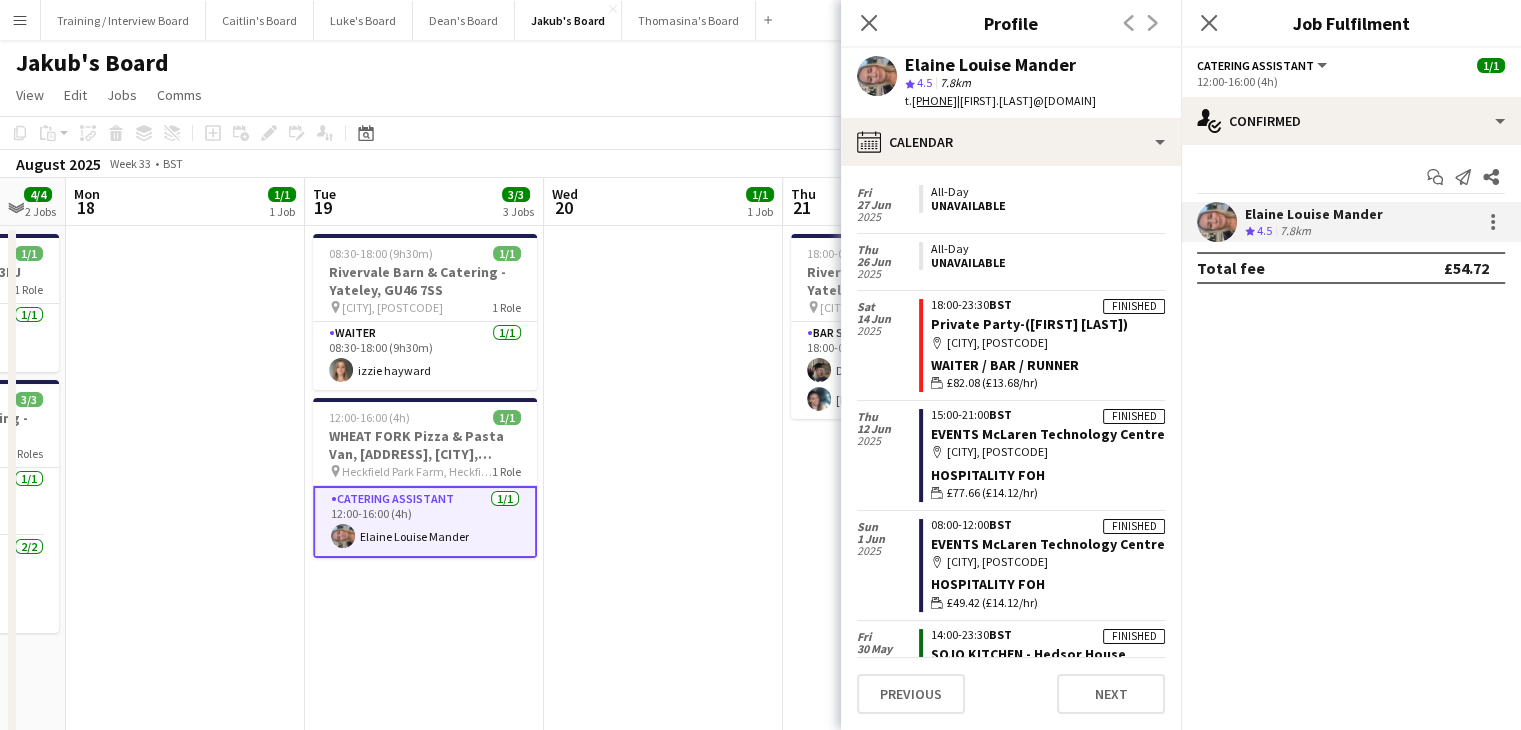 click on "View  Day view expanded Day view collapsed Month view Date picker Jump to today Expand Linked Jobs Collapse Linked Jobs  Edit  Copy Ctrl+C  Paste  Without Crew Ctrl+V With Crew Ctrl+Shift+V Paste as linked job  Group  Group Ungroup  Jobs  New Job Edit Job Delete Job New Linked Job Edit Linked Jobs Job fulfilment Promote Role Copy Role URL  Comms  Notify confirmed crew Create chat" 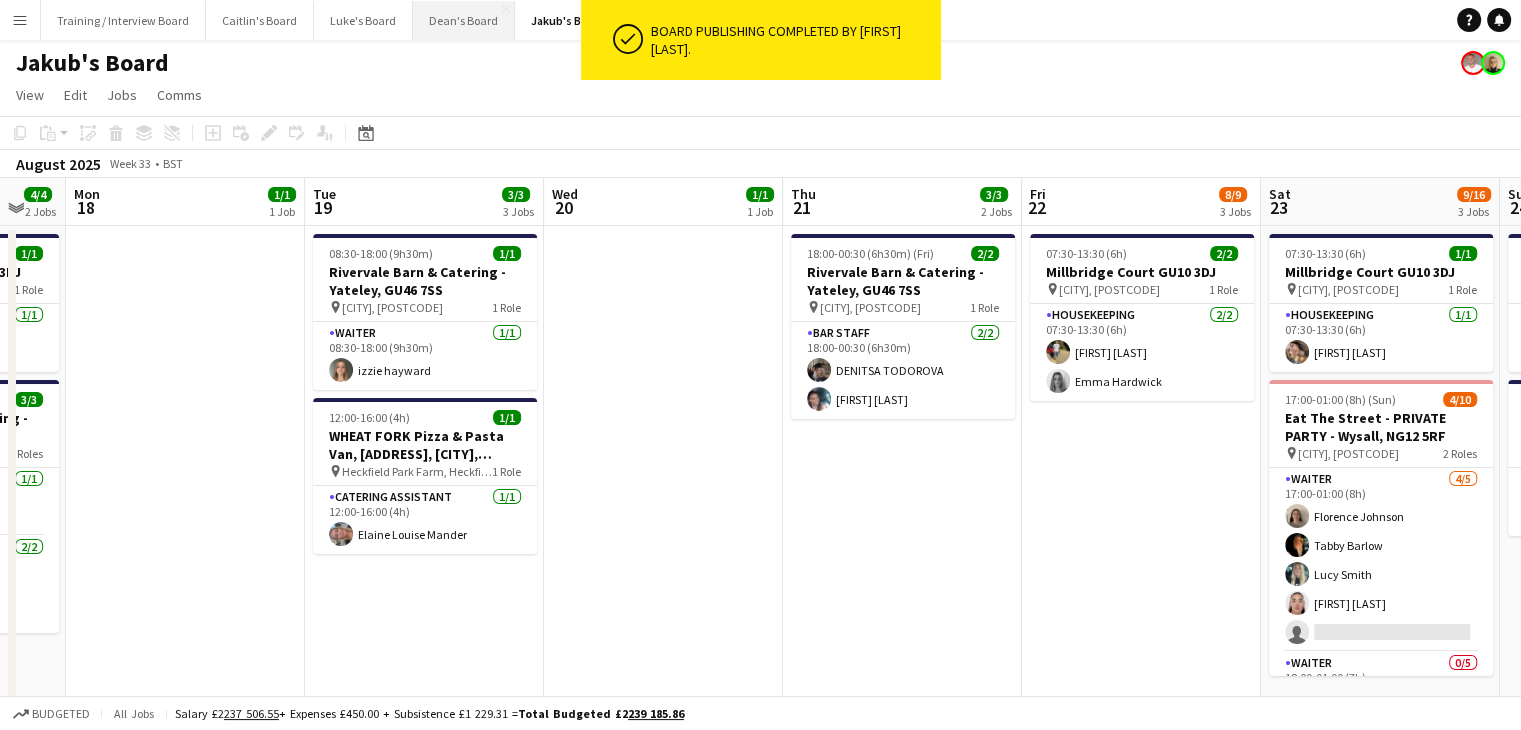 click on "Dean's Board
Close" at bounding box center [464, 20] 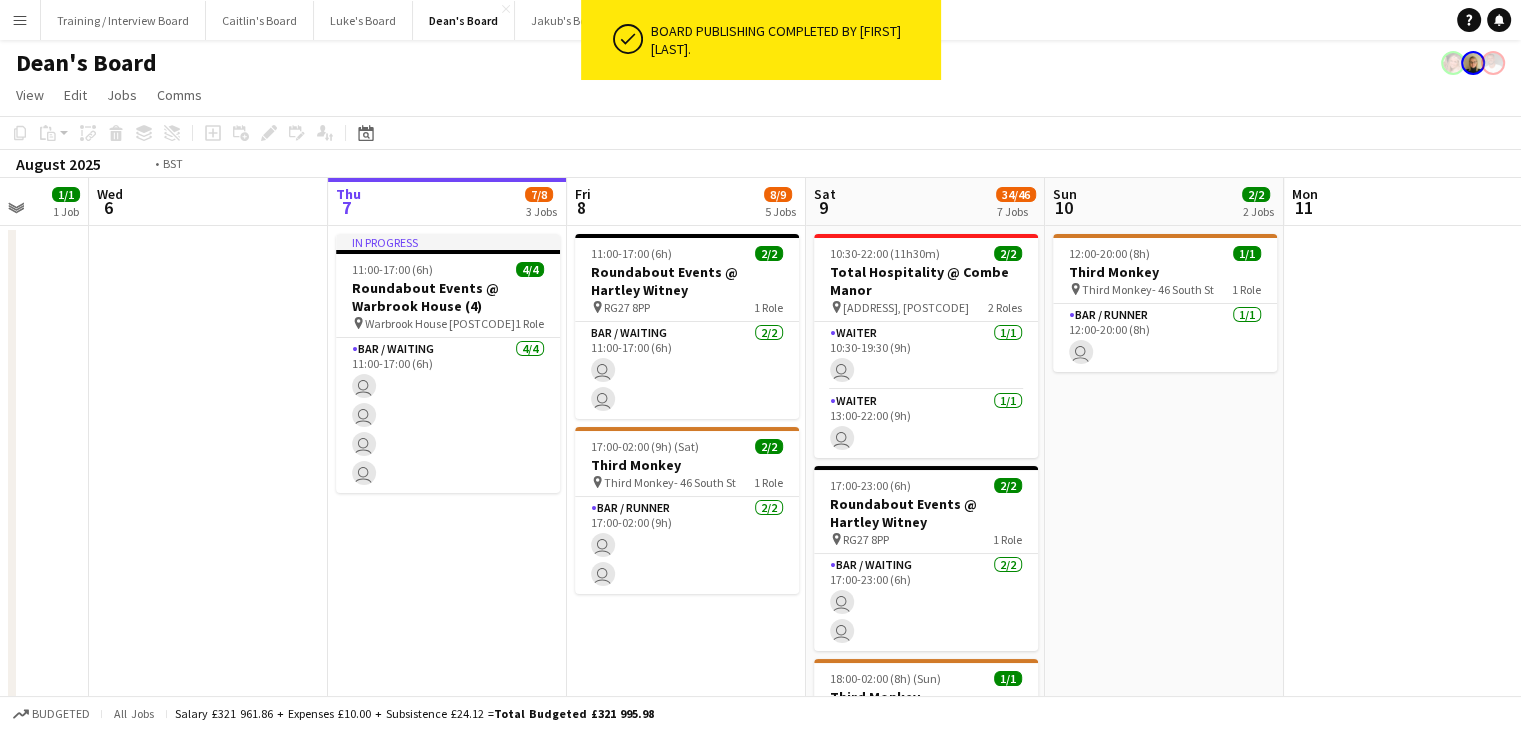 drag, startPoint x: 390, startPoint y: 232, endPoint x: 638, endPoint y: 224, distance: 248.129 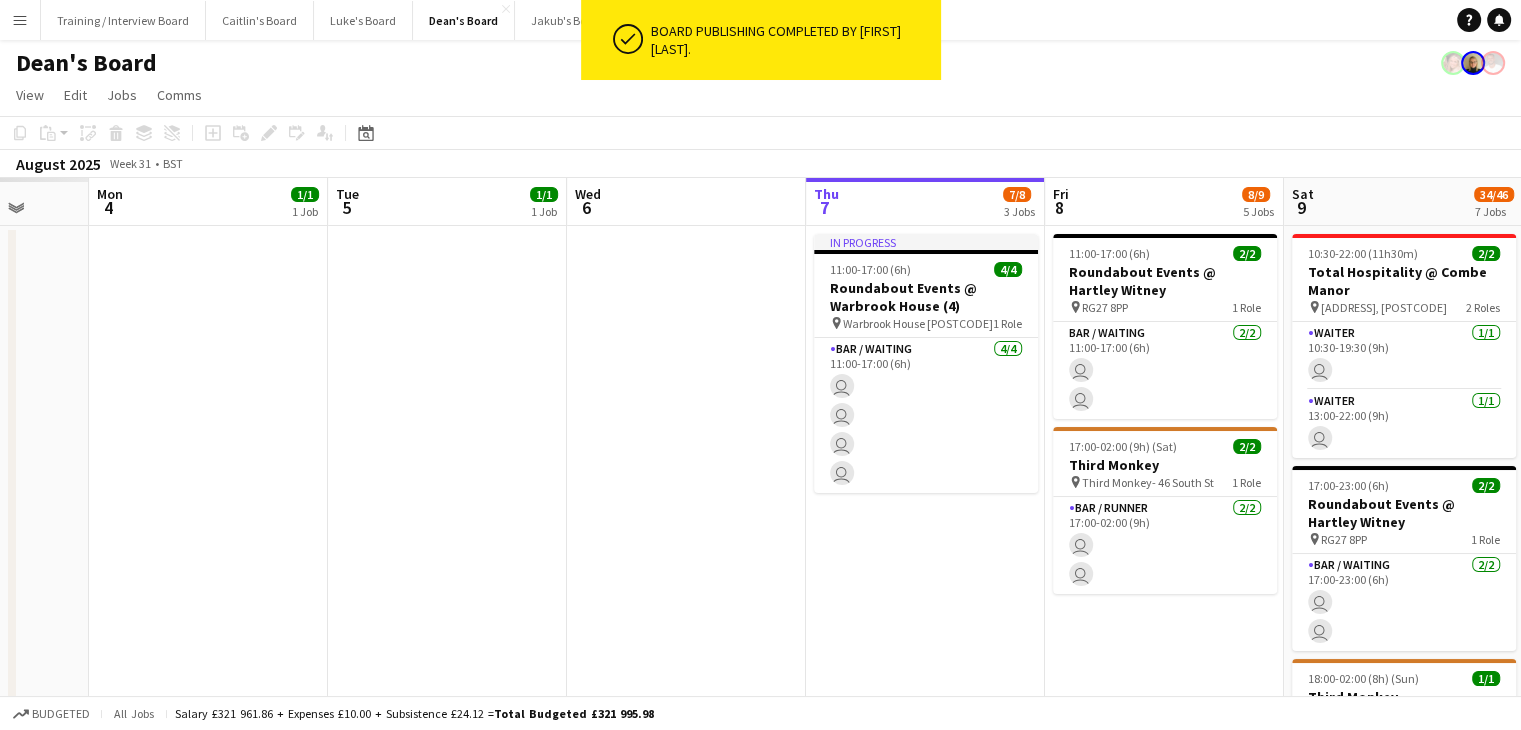 scroll, scrollTop: 0, scrollLeft: 638, axis: horizontal 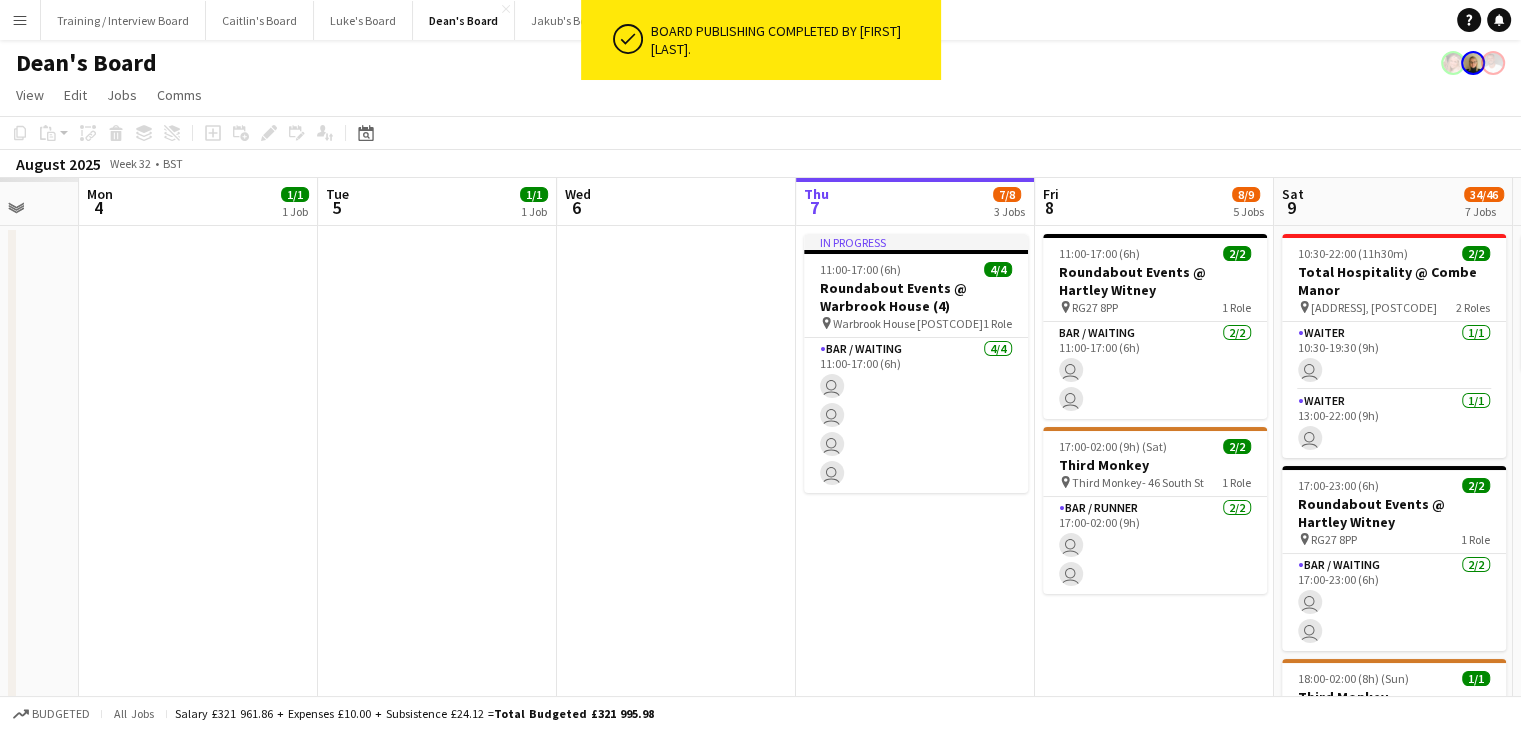 click on "Warbrook House [POSTCODE] 1 Role Bar / Waiting 11:00-17:00 (6h) user user user user 11:00-17:00 (6h) Roundabout Events @ Hartley Witney pin RG27 8PP 1 Role Bar / Waiting 11:00-17:00 (6h) user user 17:00-02:00 (Sat) Third Monkey pin Third Monkey- 46 South St 1 Role Bar / Runner 17:00-02:00 (9h) user user" at bounding box center [760, 1172] 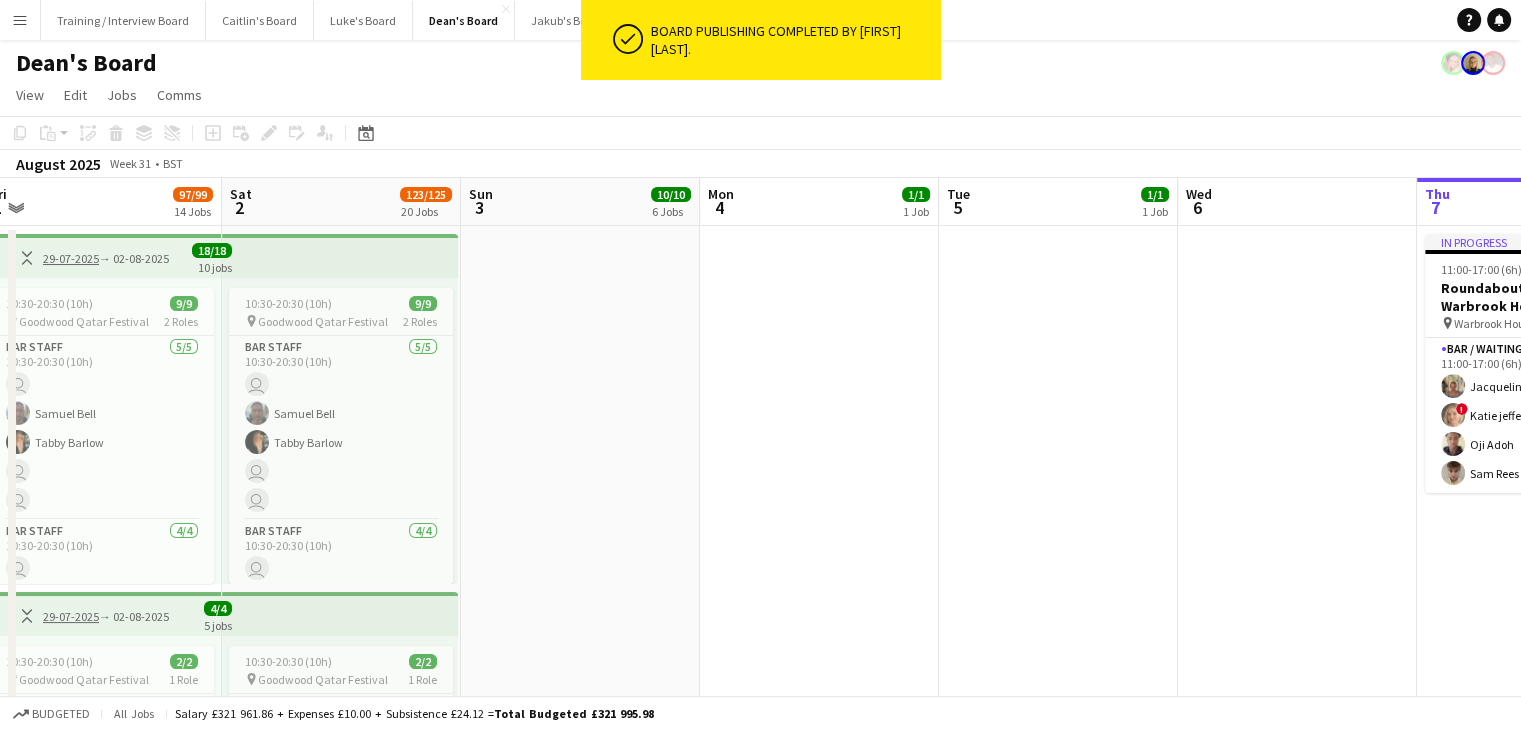 drag, startPoint x: 351, startPoint y: 211, endPoint x: 509, endPoint y: 217, distance: 158.11388 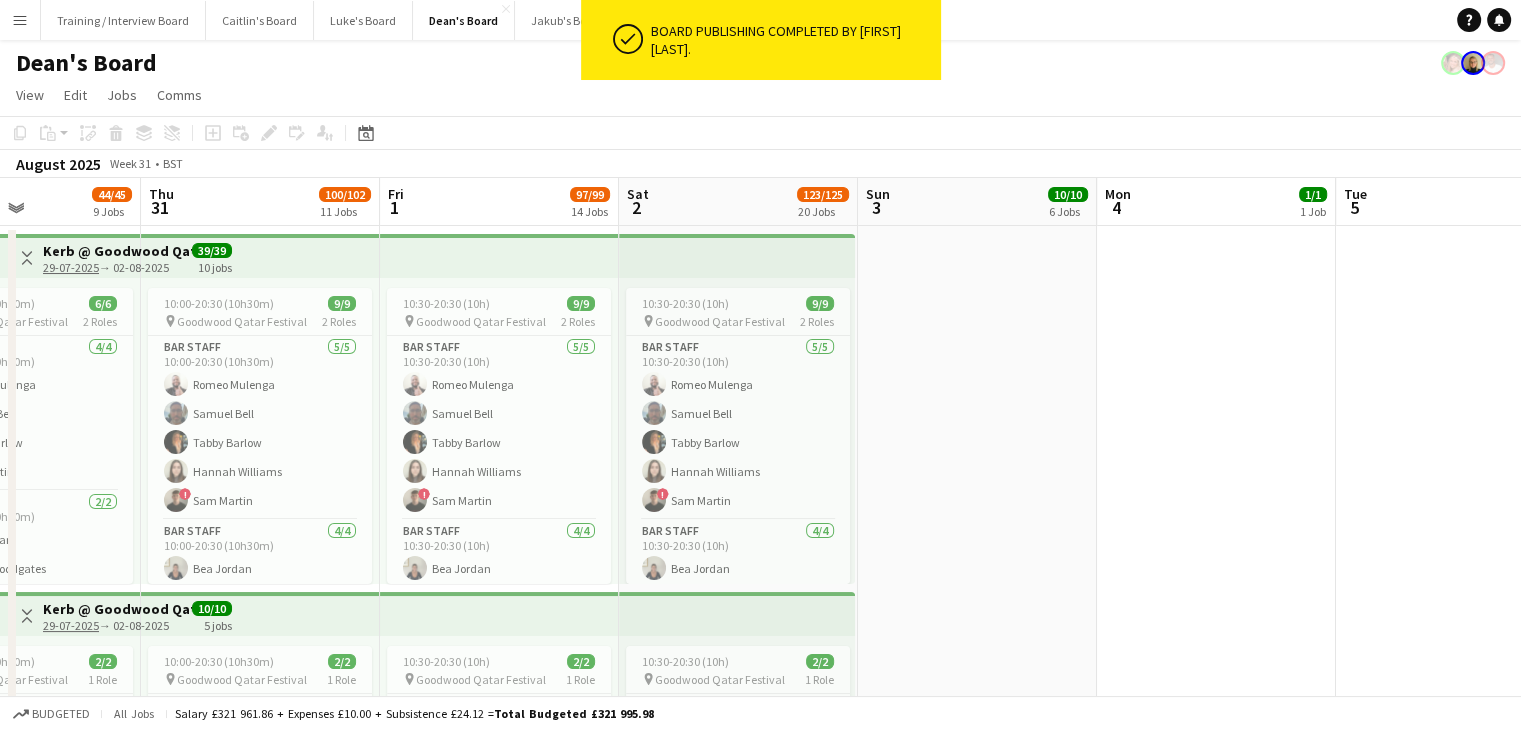 scroll, scrollTop: 0, scrollLeft: 576, axis: horizontal 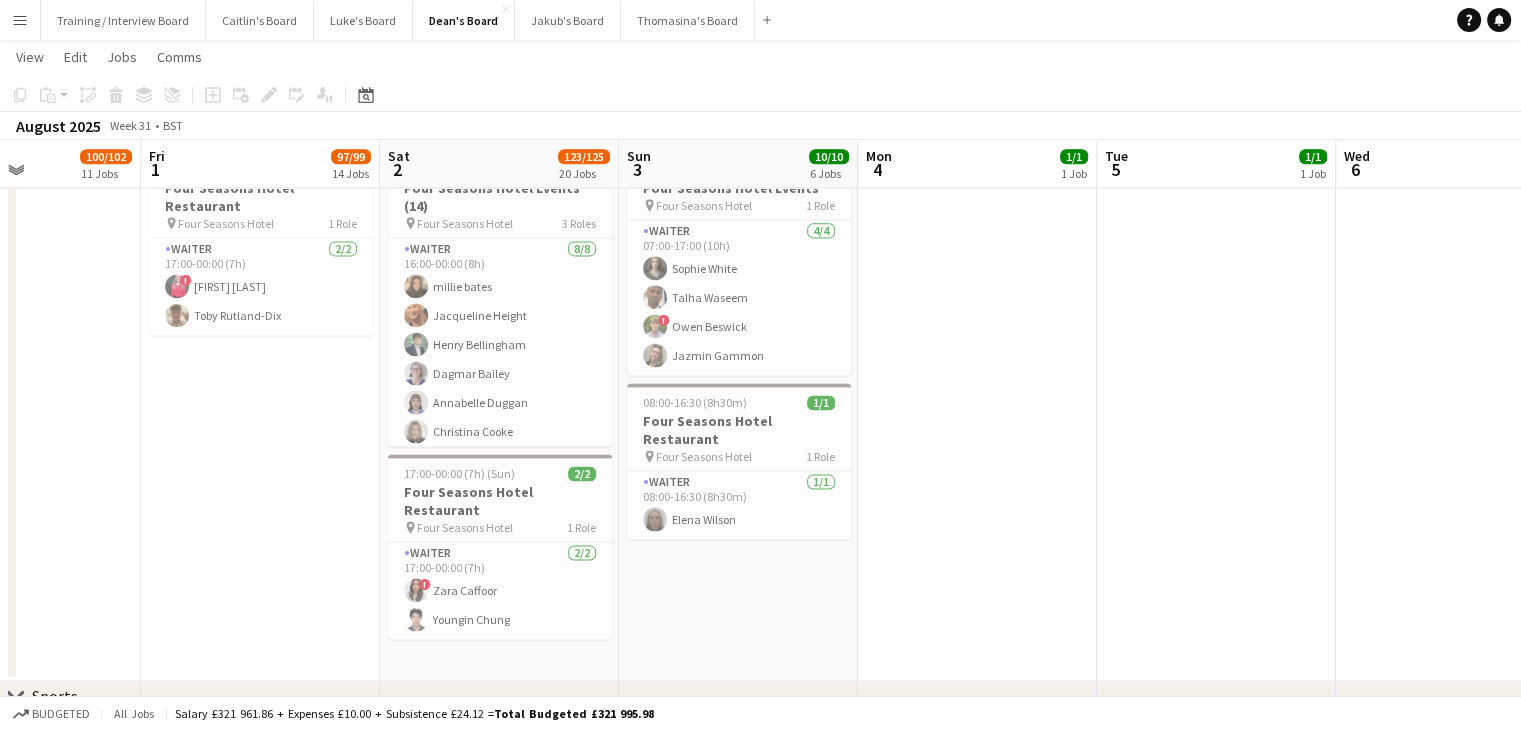 click on "Menu" at bounding box center [20, 20] 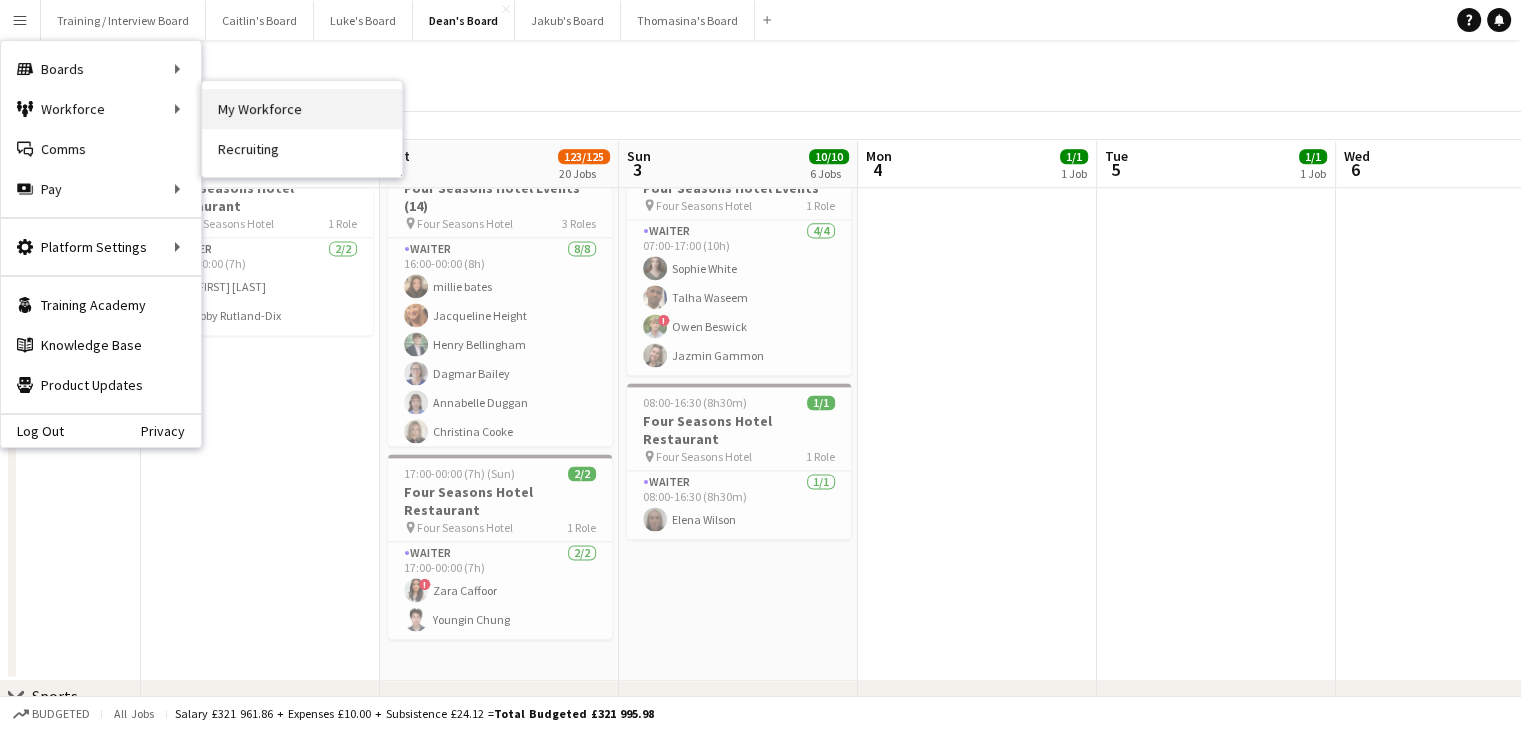 click on "My Workforce" at bounding box center [302, 109] 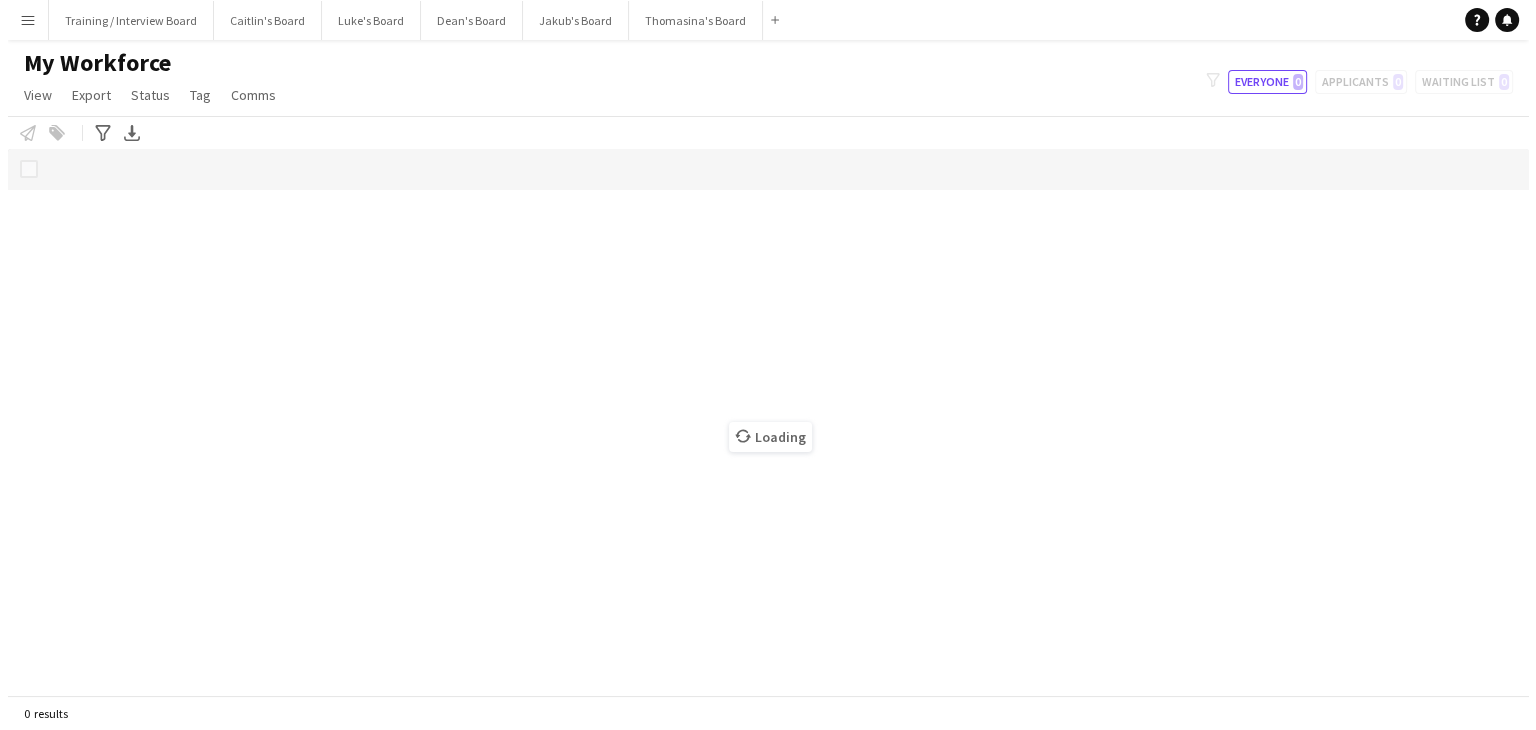 scroll, scrollTop: 0, scrollLeft: 0, axis: both 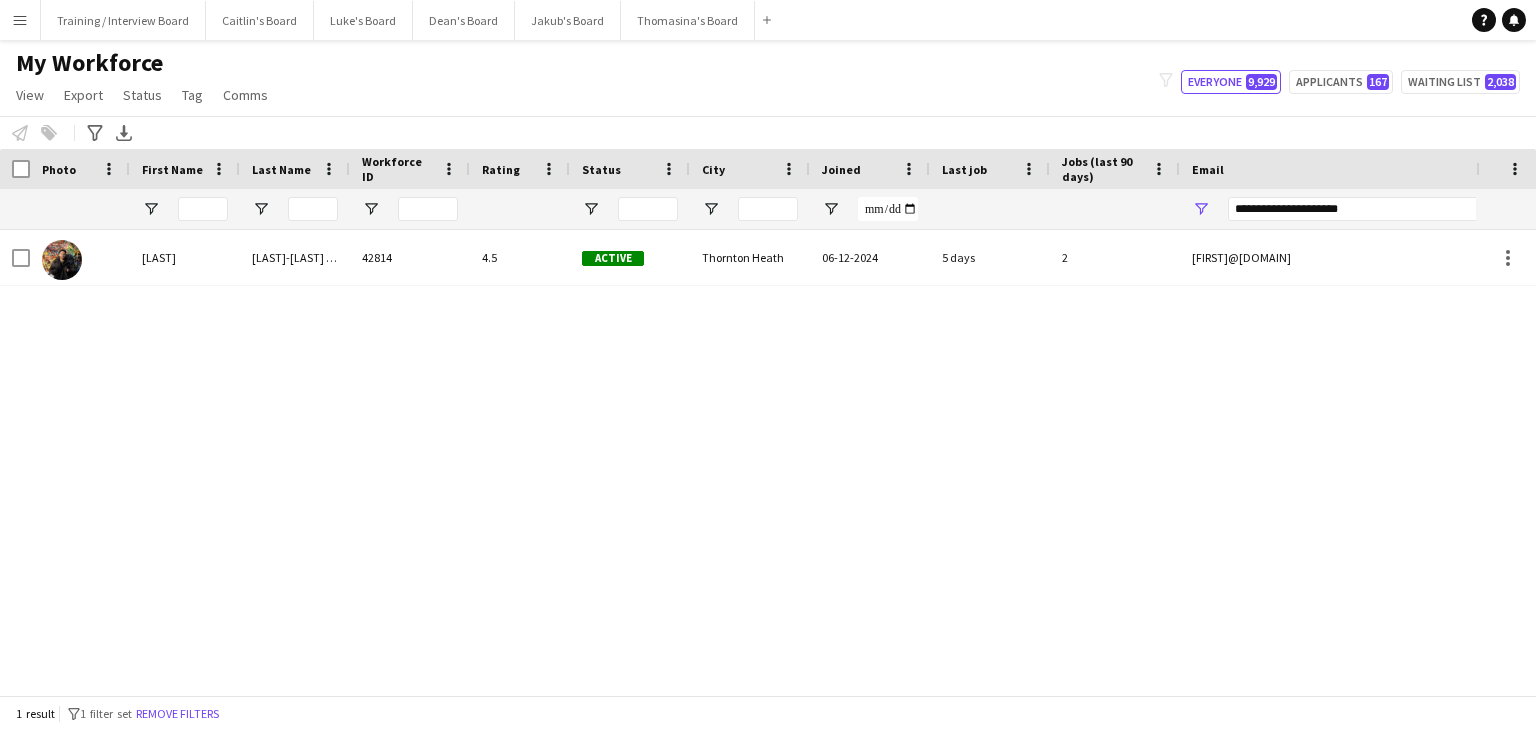 click at bounding box center (1115, 209) 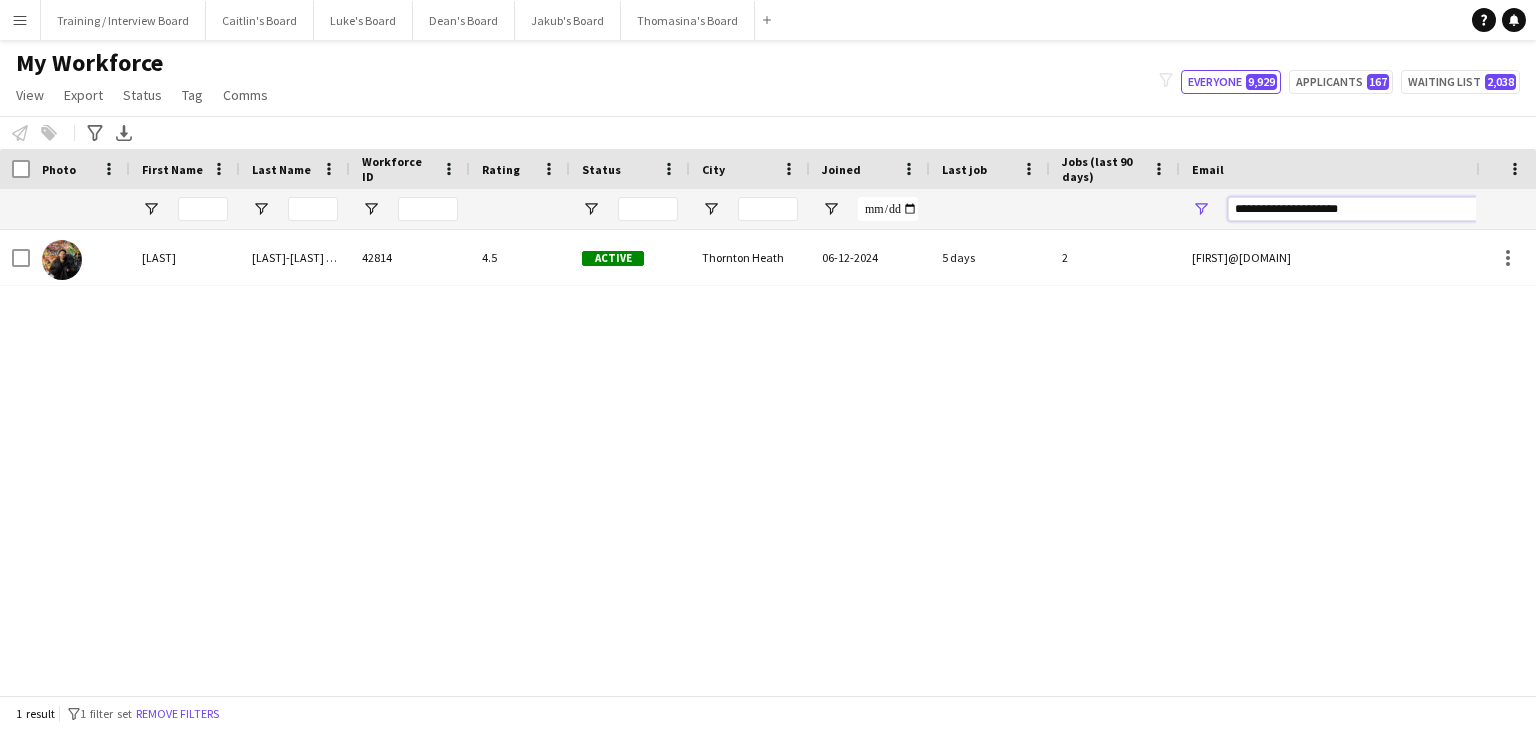 click on "**********" at bounding box center (1398, 209) 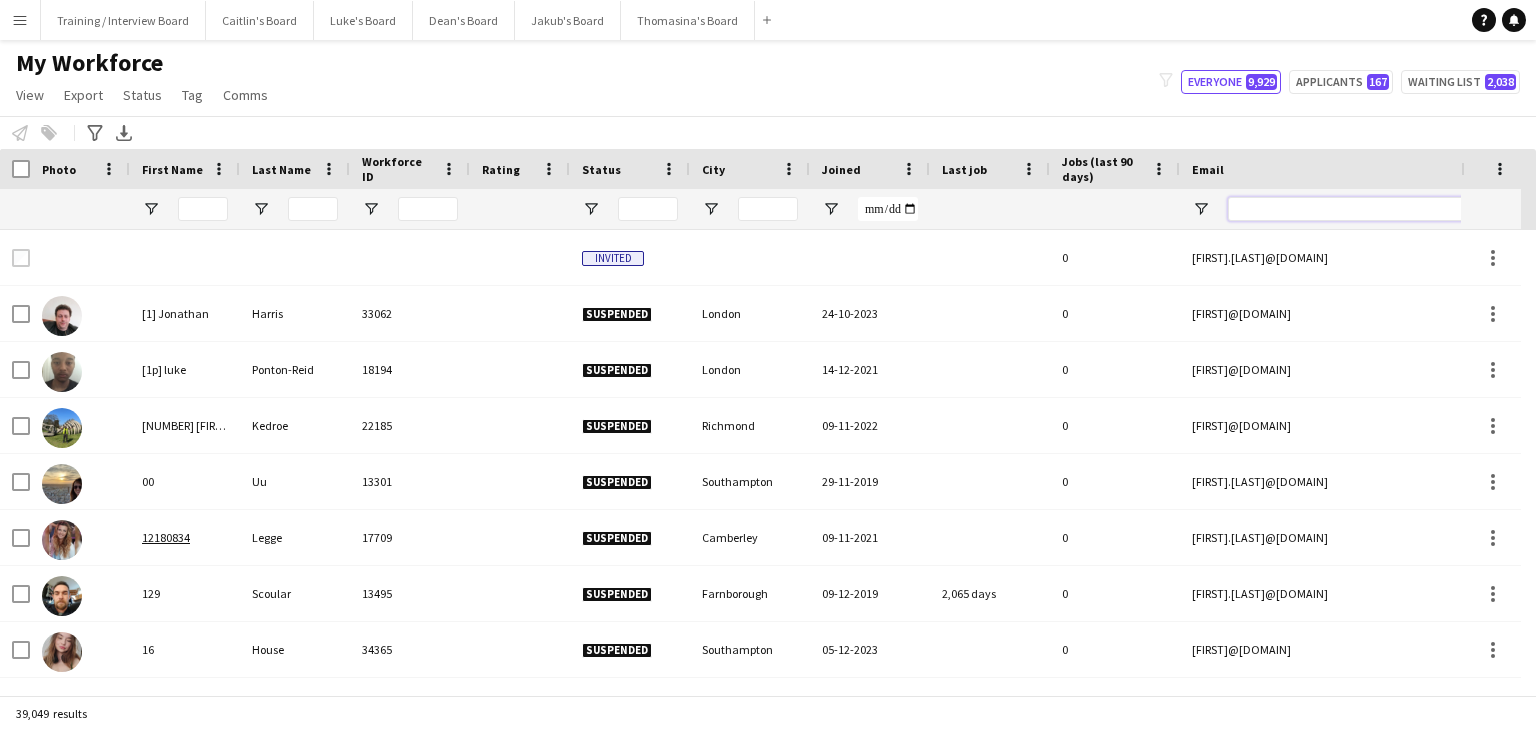 paste on "**********" 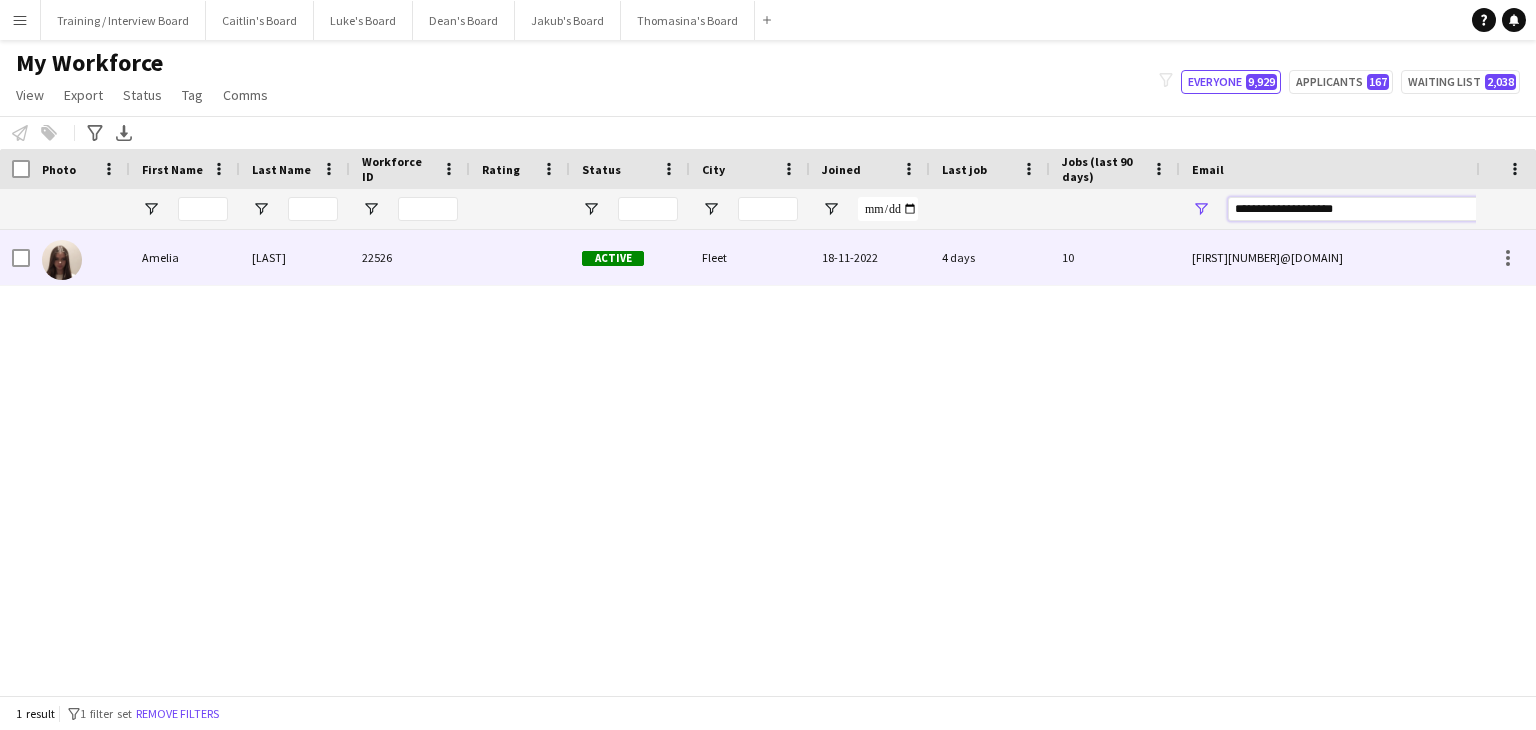 type on "**********" 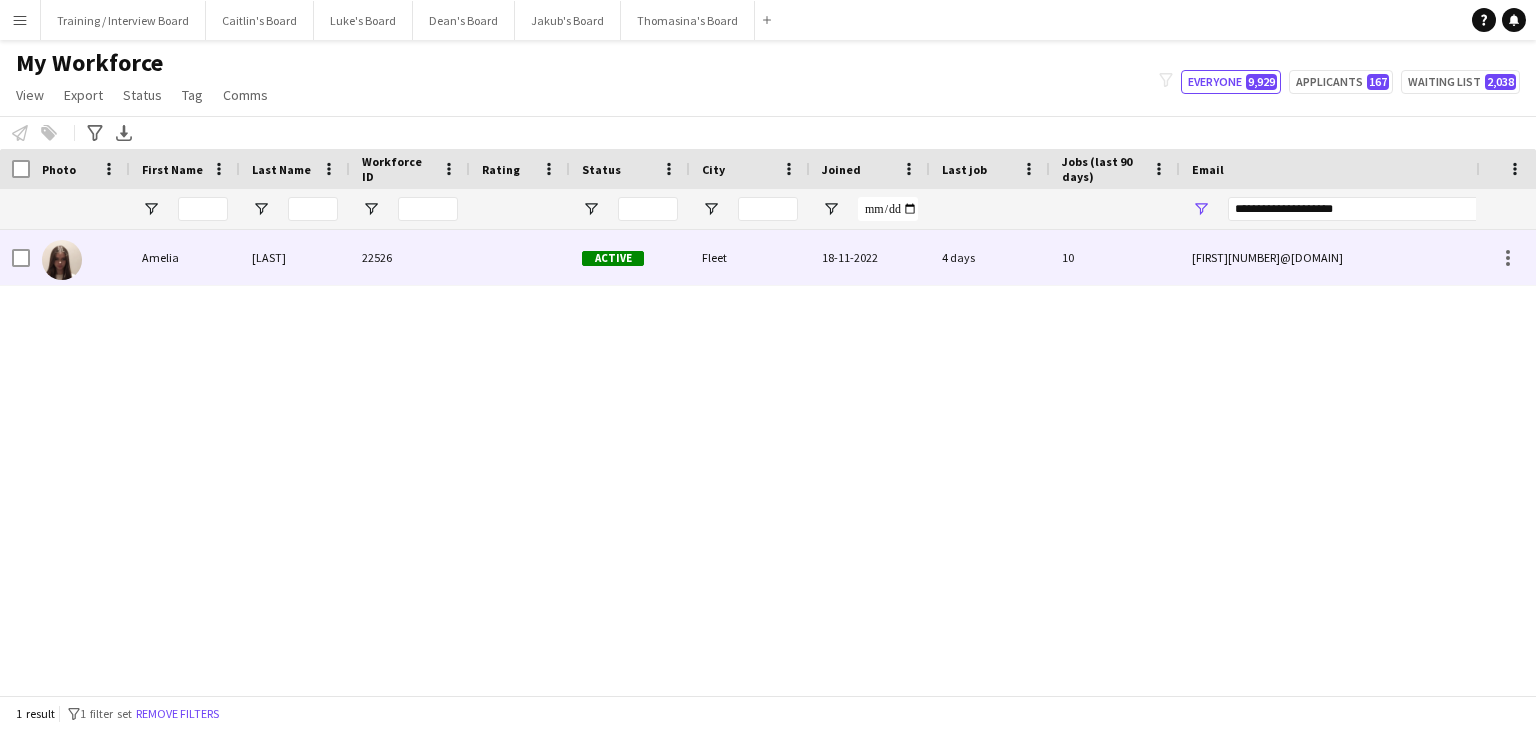 drag, startPoint x: 733, startPoint y: 269, endPoint x: 1314, endPoint y: 150, distance: 593.0615 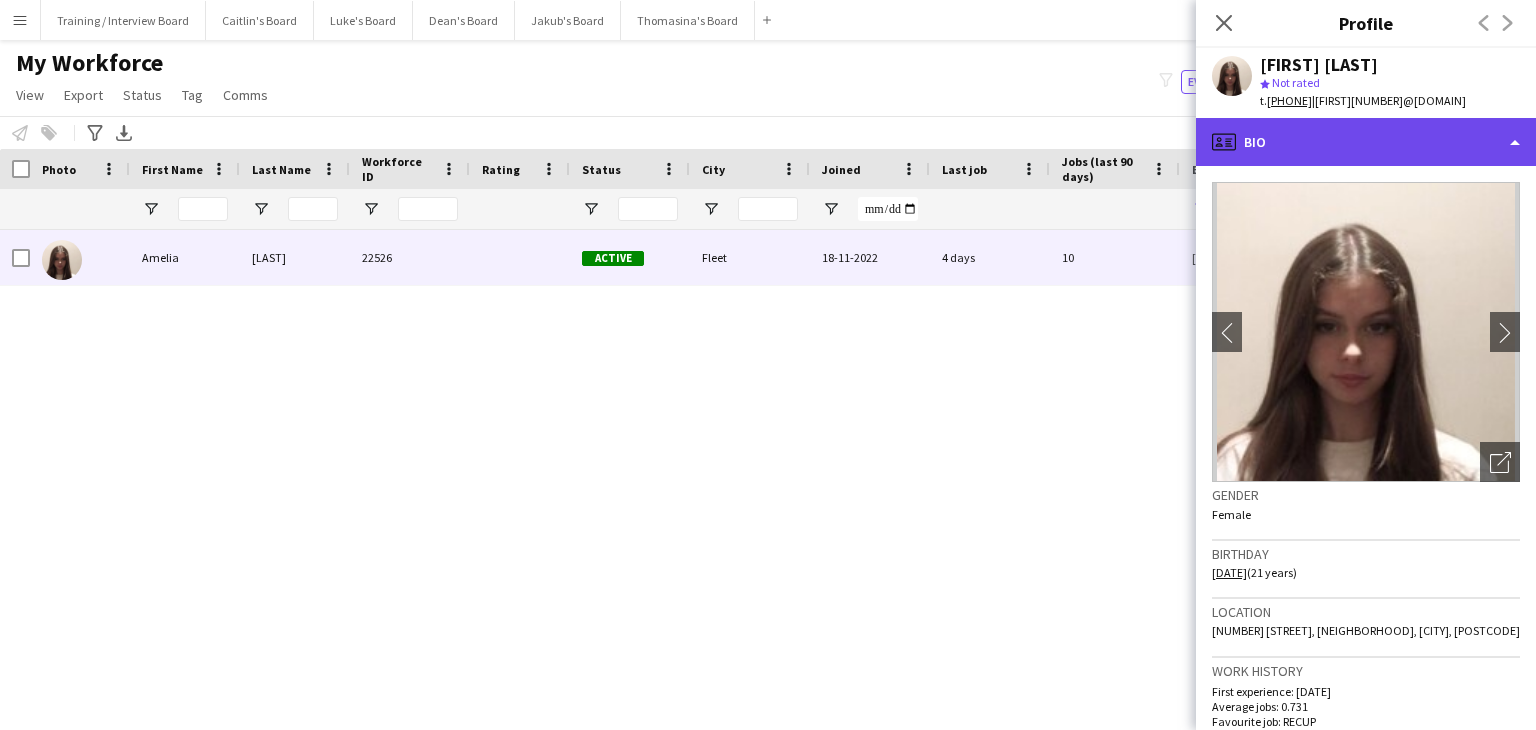 click on "profile
Bio" 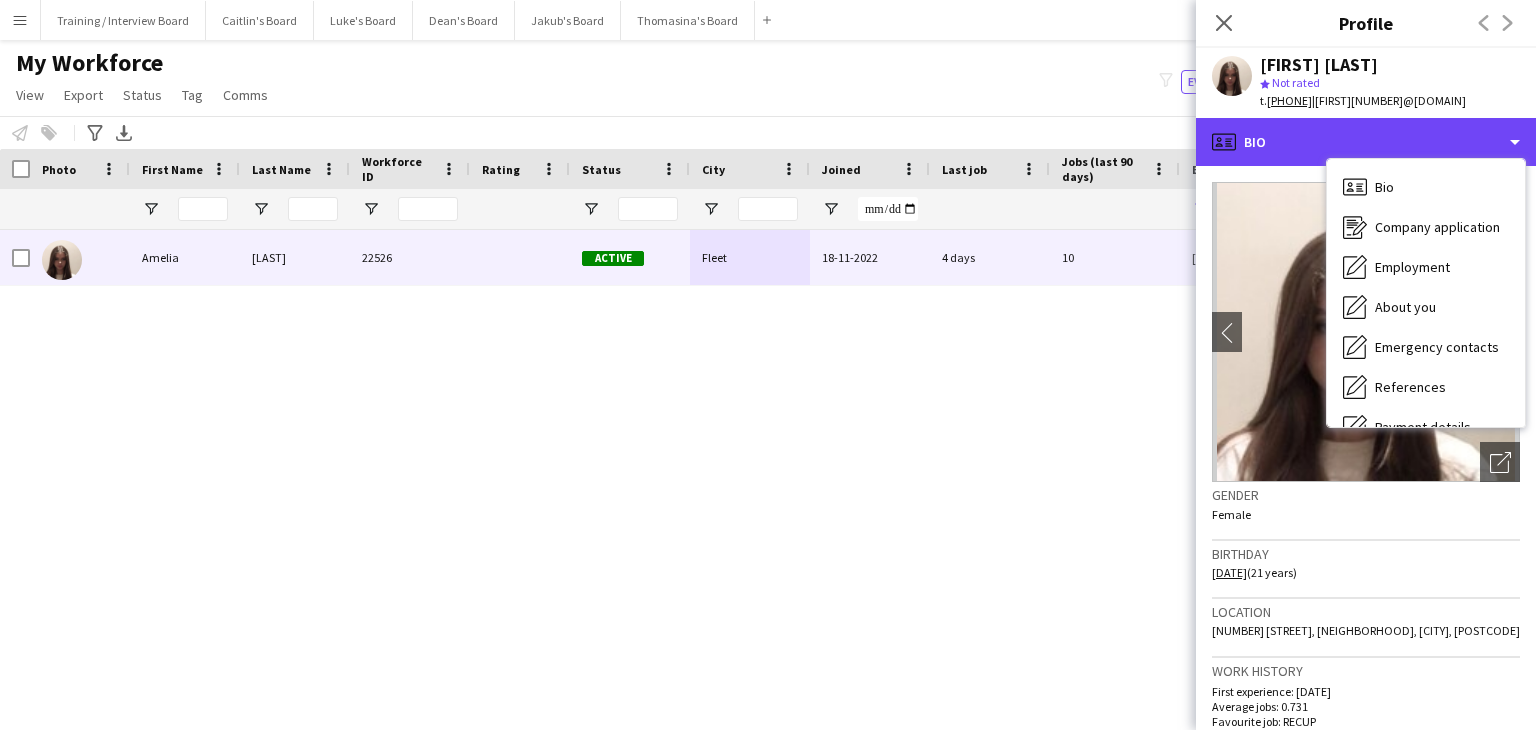scroll, scrollTop: 268, scrollLeft: 0, axis: vertical 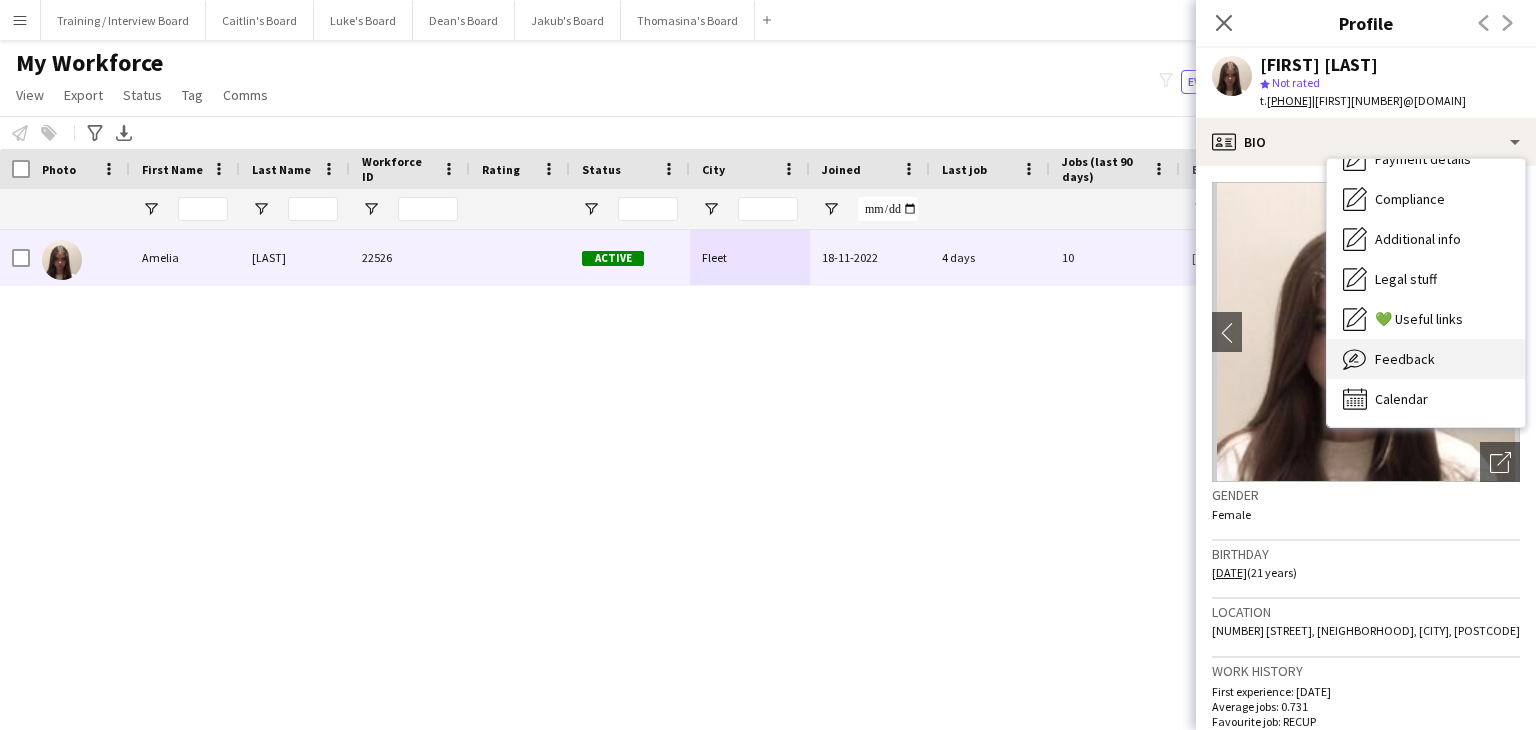 click on "Feedback
Feedback" at bounding box center (1426, 359) 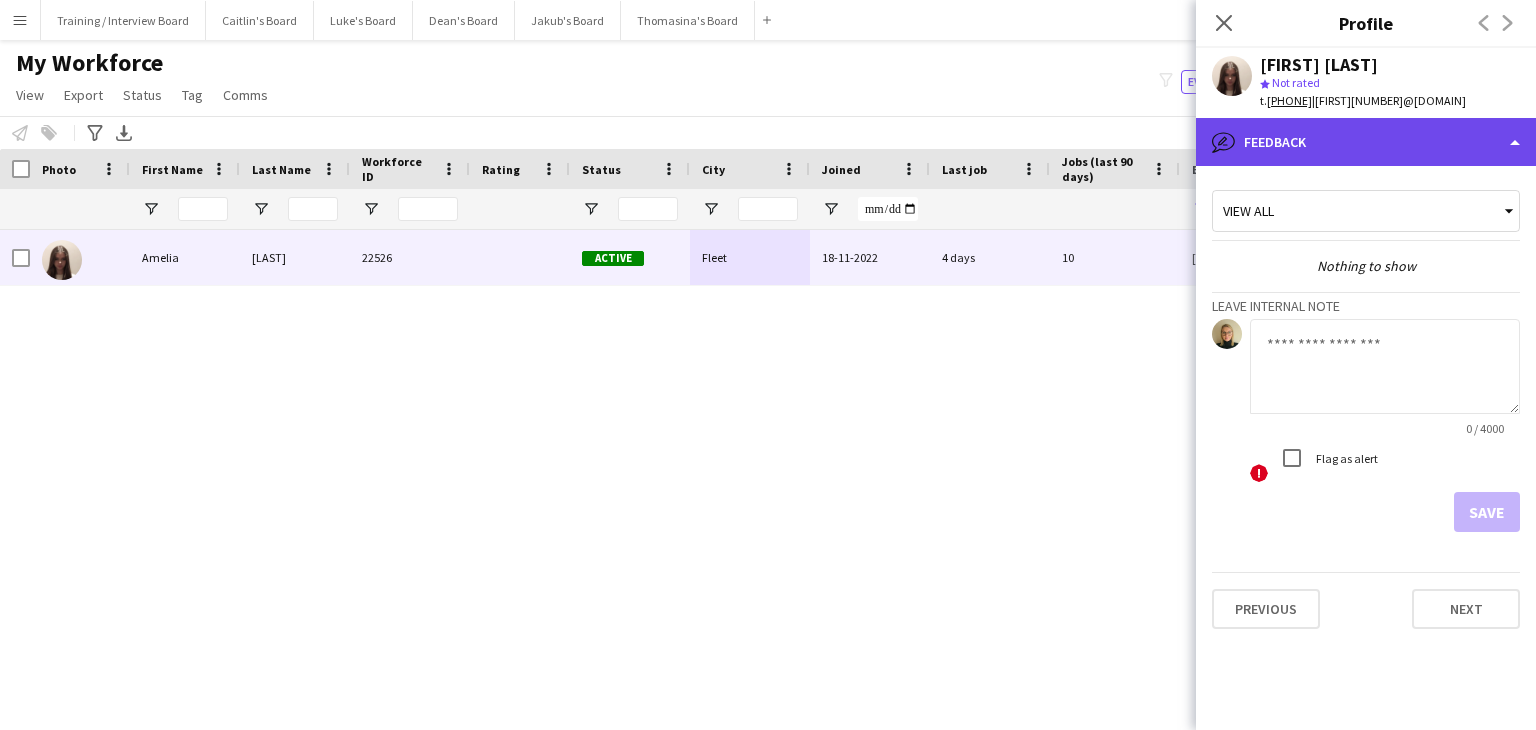 click on "bubble-pencil
Feedback" 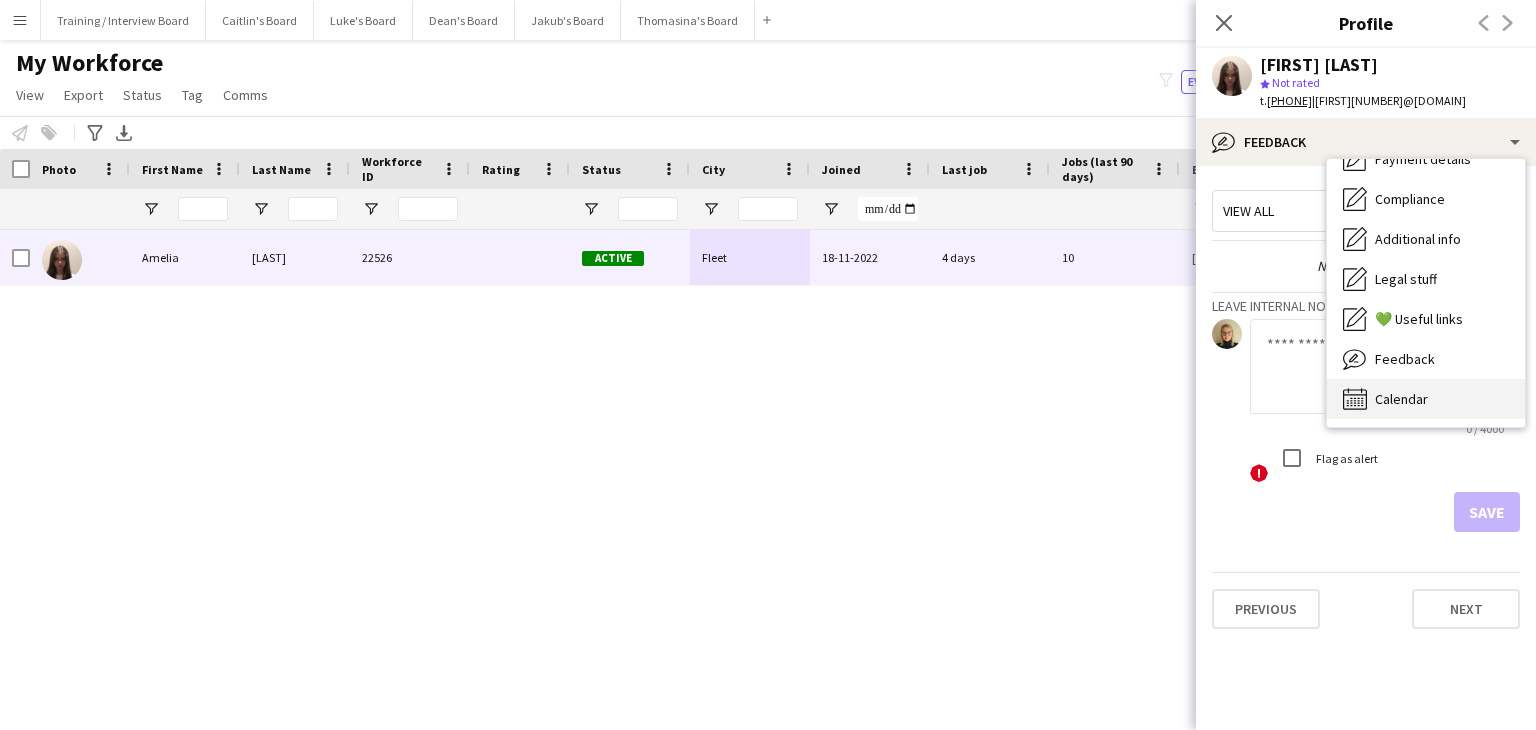 click on "Calendar
Calendar" at bounding box center [1426, 399] 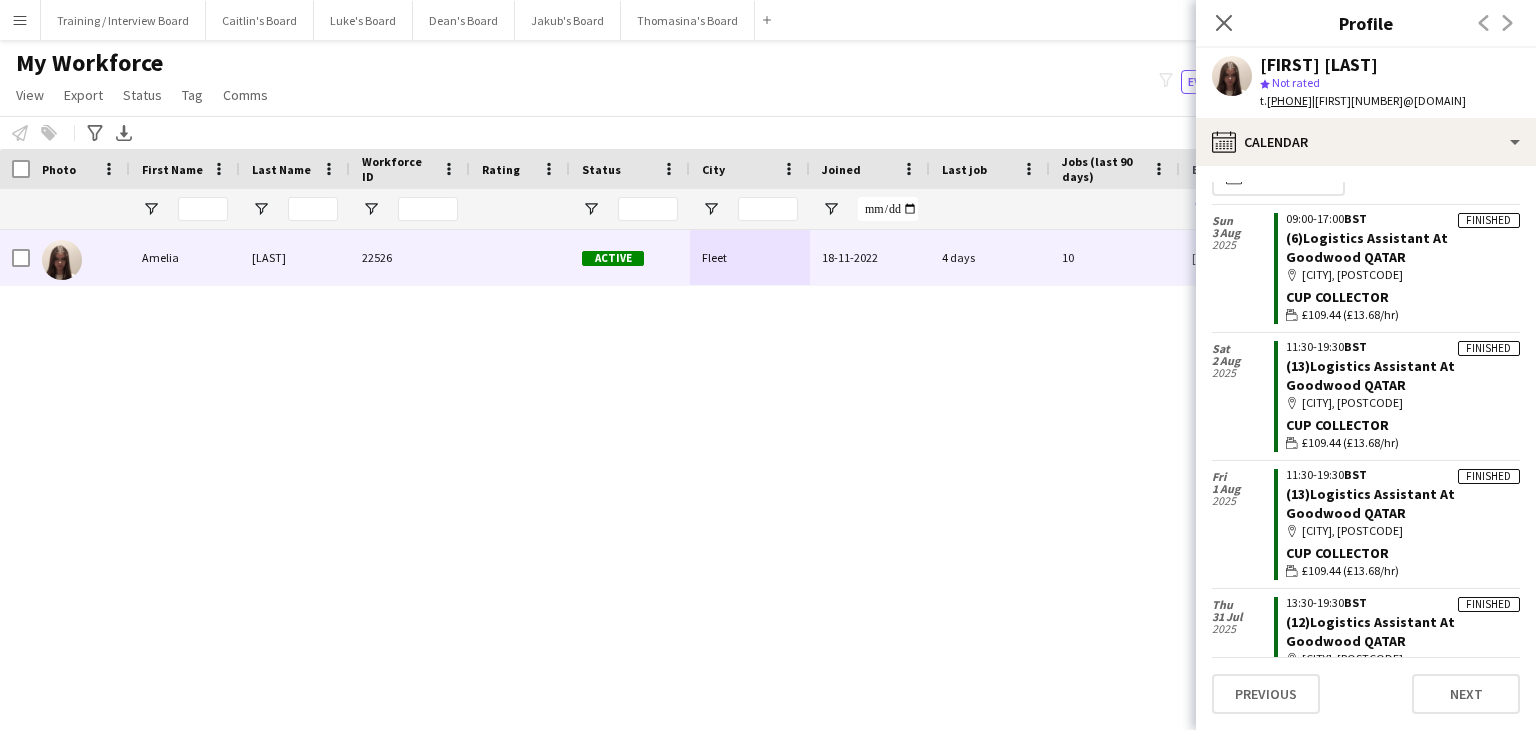 scroll, scrollTop: 0, scrollLeft: 0, axis: both 